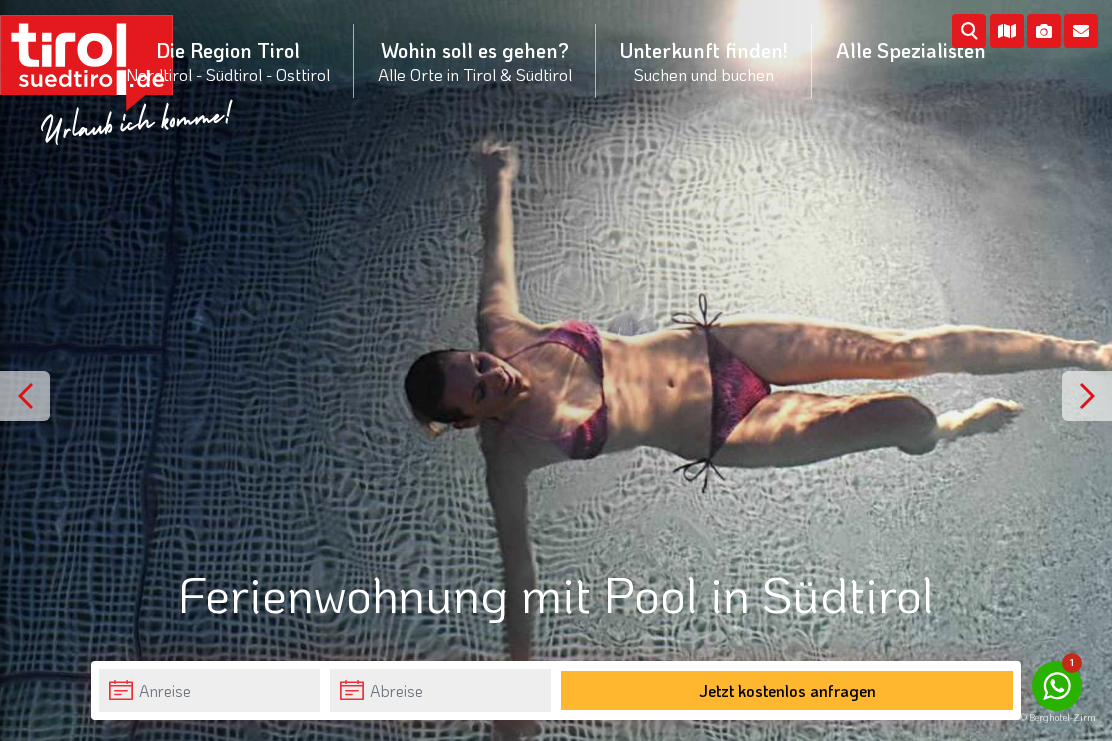 scroll, scrollTop: 0, scrollLeft: 0, axis: both 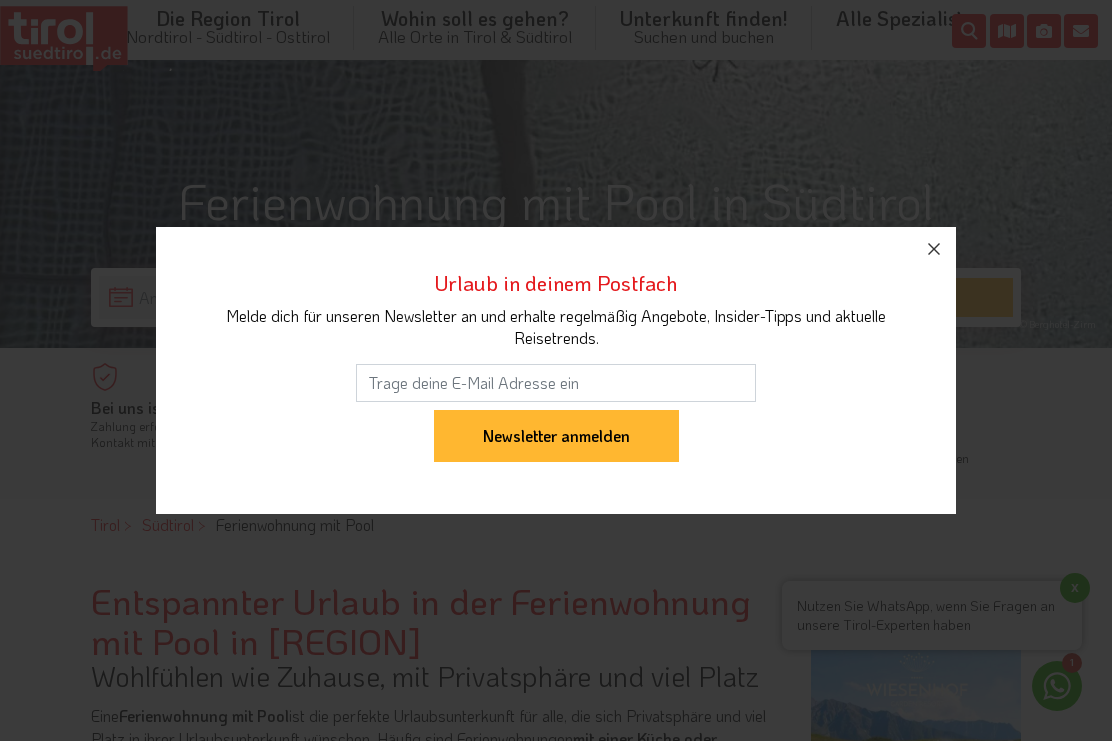 click 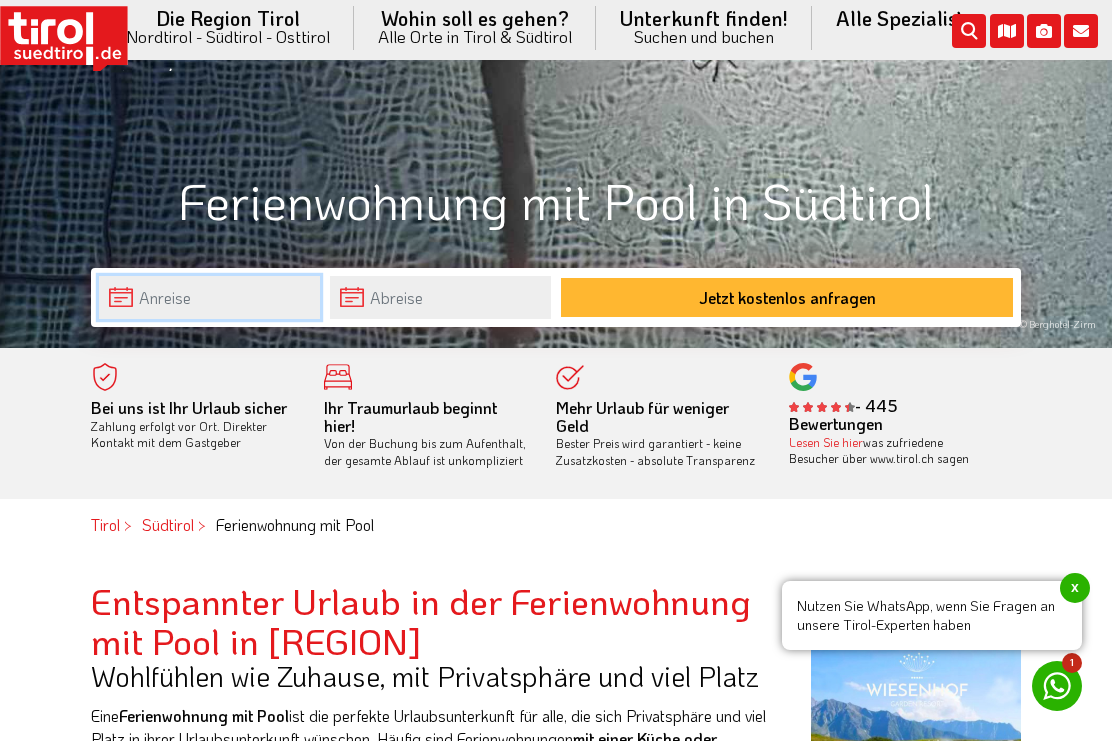 click on "Die Region Tirol  Nordtirol - Südtirol - Osttirol      Tirol/Nordtirol    Tirol/Nordtirol      Achensee      Alpbachtal & Tiroler Seenland      Arlberg      Ferienregion Imst      Ferienregion Reutte      Hall-Wattens      Innsbruck und seine Feriendörfer      Kaiserwinkl      Kitzbühel      Kitzbüheler Alpen      Kufsteinerland      Lechtal      Seefeld      Ötztal      Paznaun Ischgl      Pitztal      Serfaus Fiss Ladis      Silberregion Karwendel      Stubaital      Tannheimer Tal      Tirol West      Tiroler Oberland / Reschenpass      Tiroler Zugspitz Arena      Wilder Kaiser      Wildschönau      Wipptal      Zillertal      Osttirol    Osttirol      Defereggental      Hochpustertal      Lienzer Dolomiten      Nationalparkregion      Südtirol    Südtirol      Ahrntal      Alta Badia      Bozen und Umgebung      Dolomiten      Eisacktal      Gröden / Val Gardena" at bounding box center (556, -77) 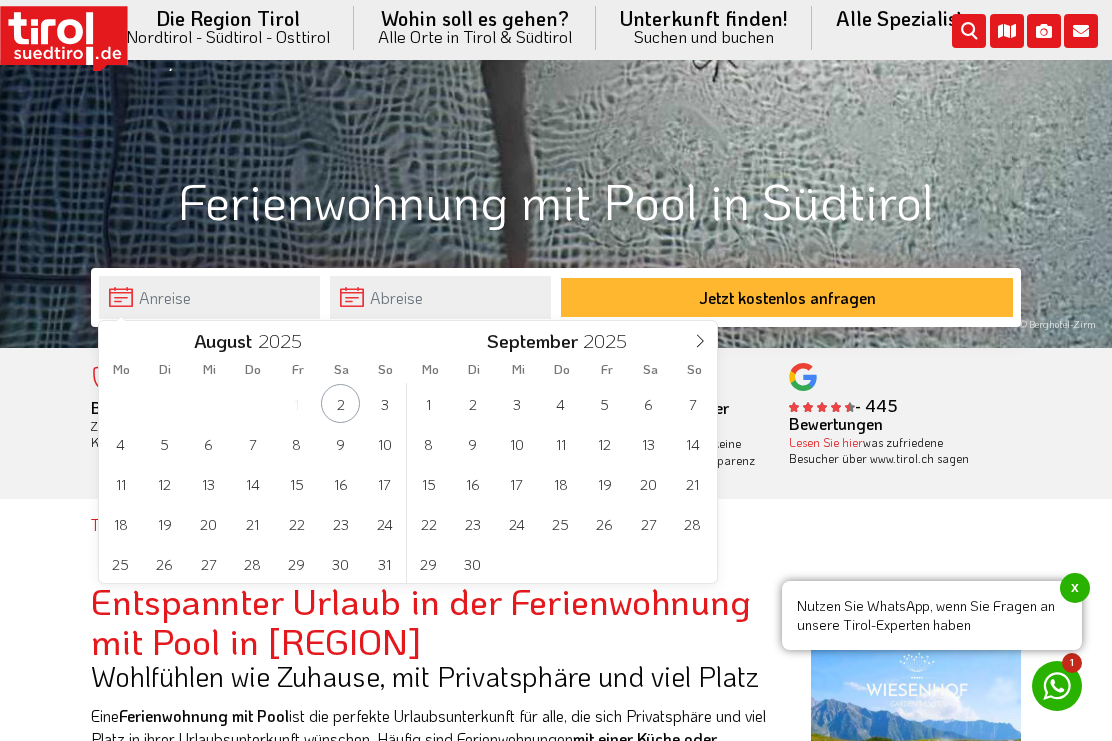 click 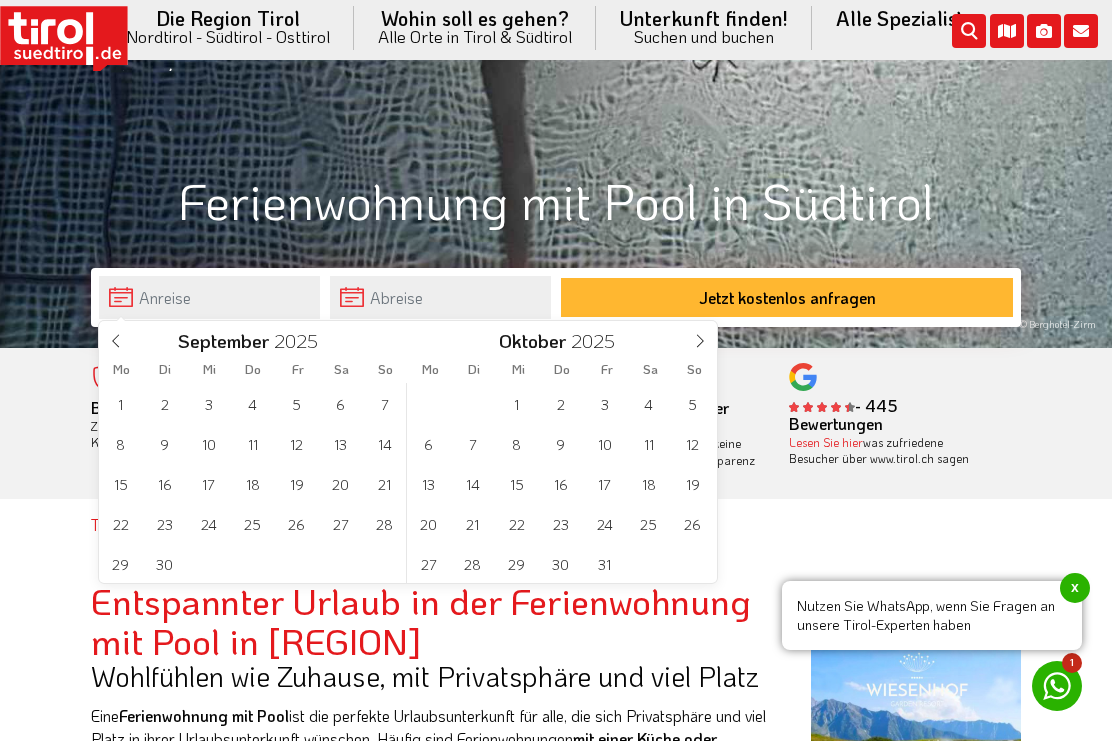click 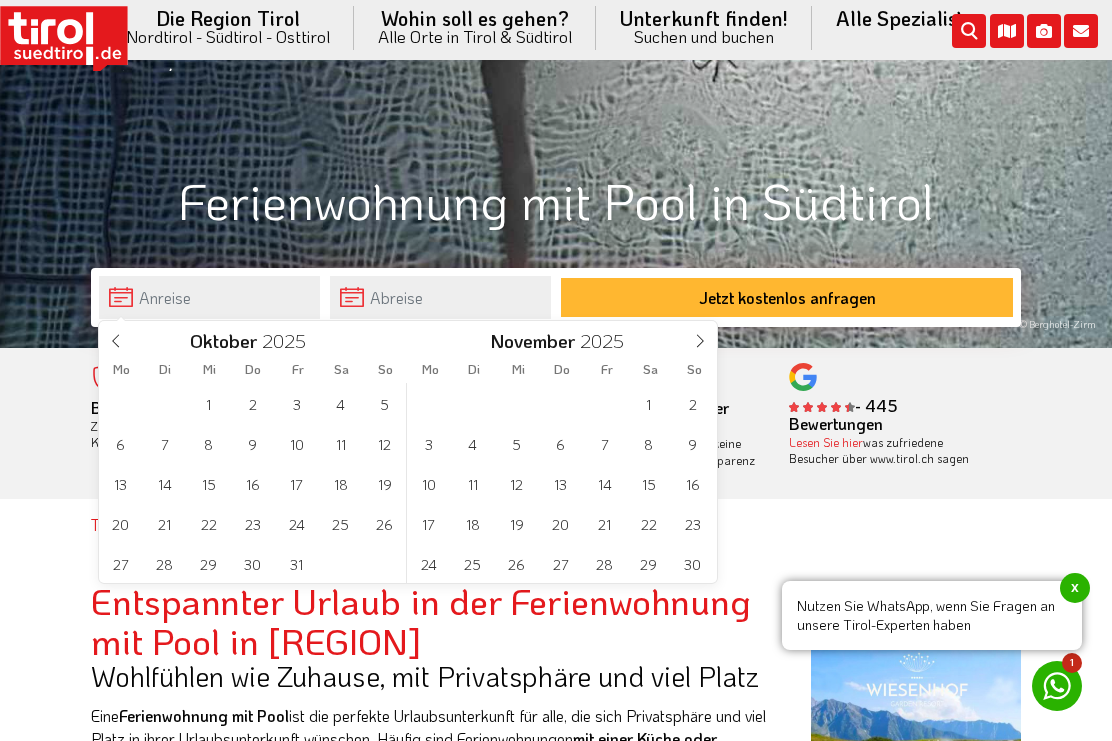 click 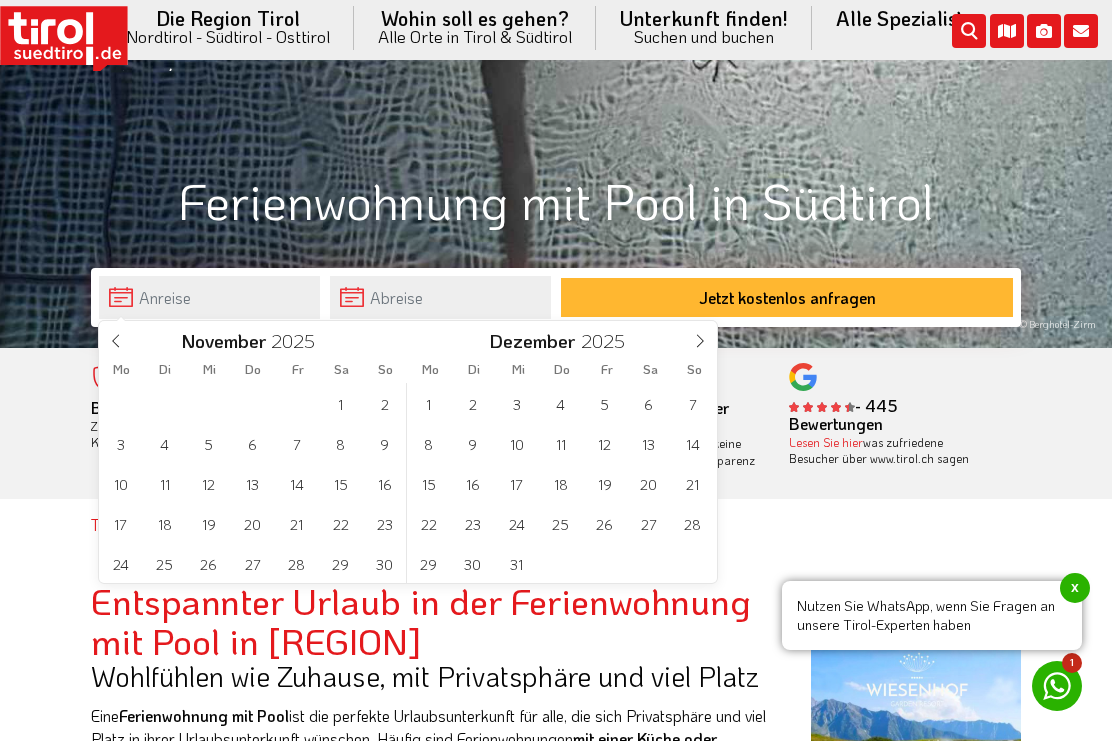 click 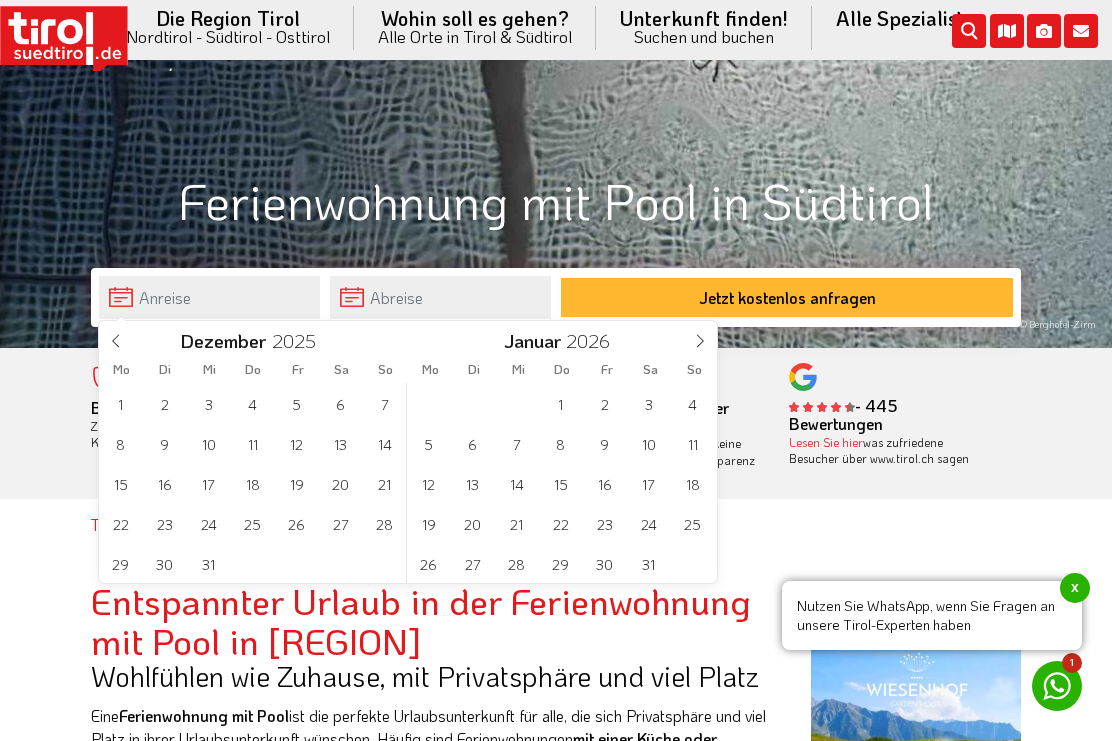 click 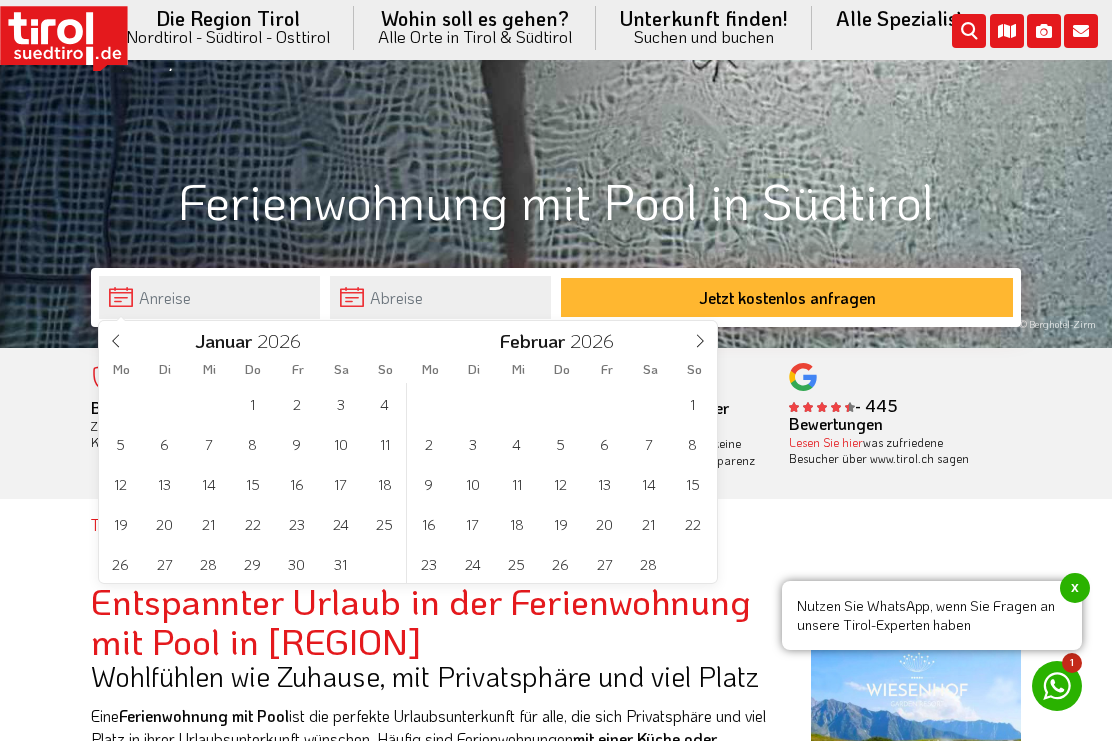 click at bounding box center [700, 338] 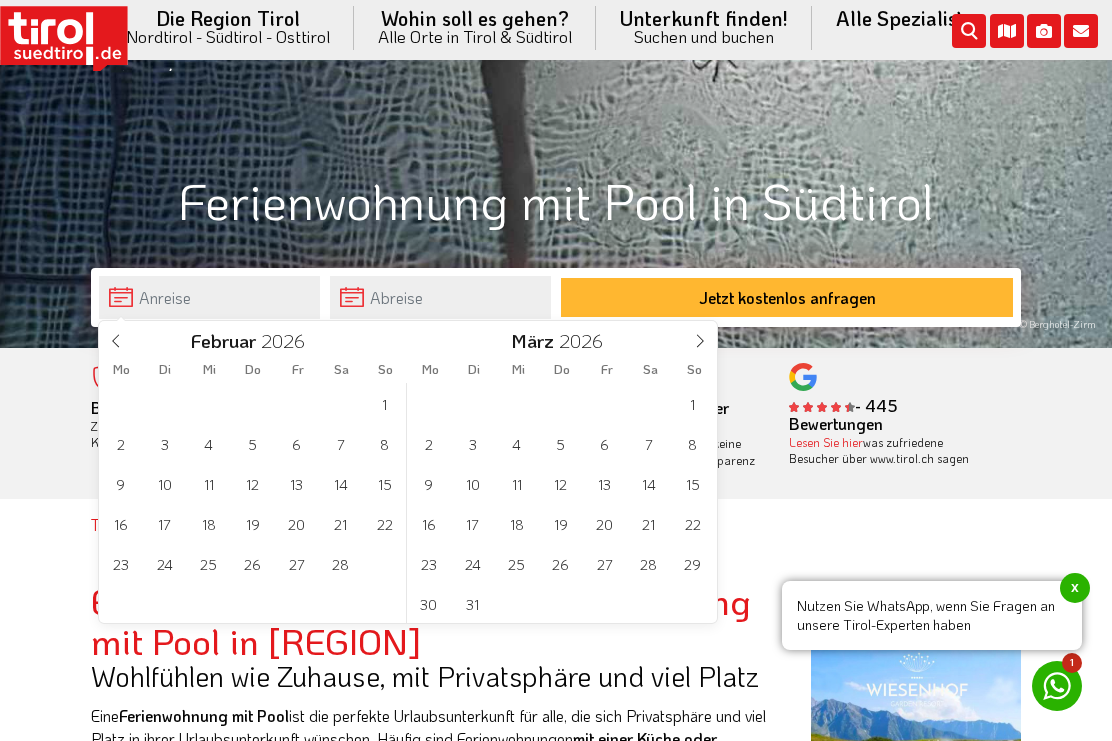 click at bounding box center (700, 338) 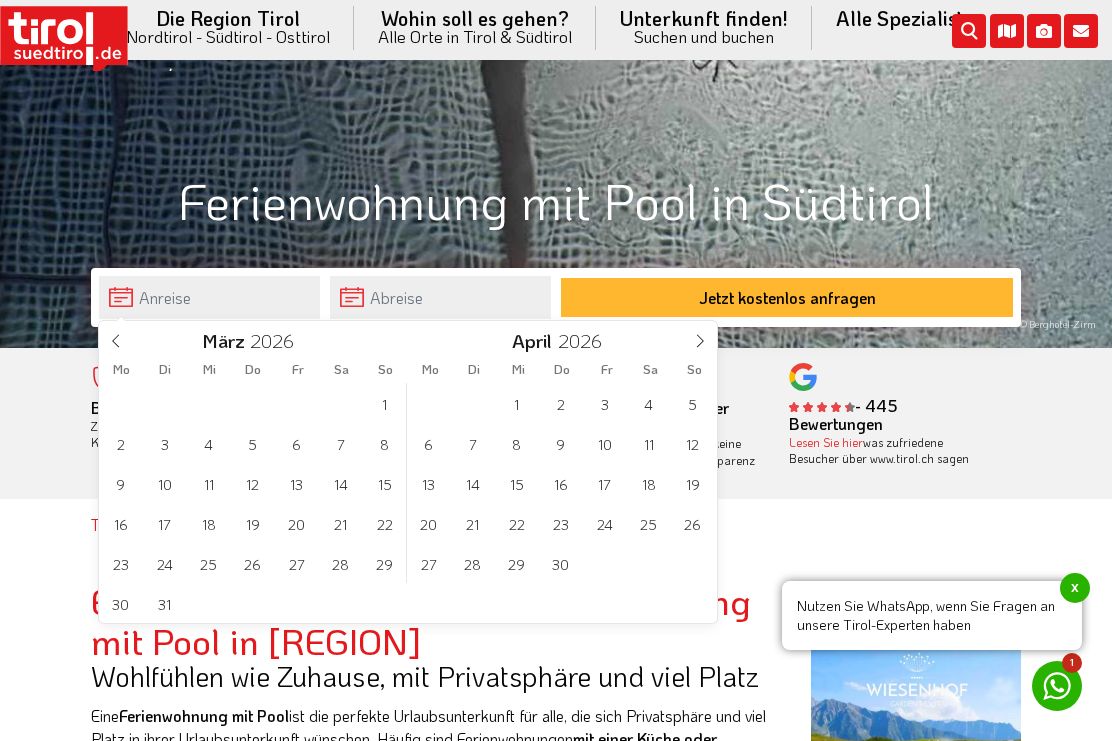 click at bounding box center (700, 338) 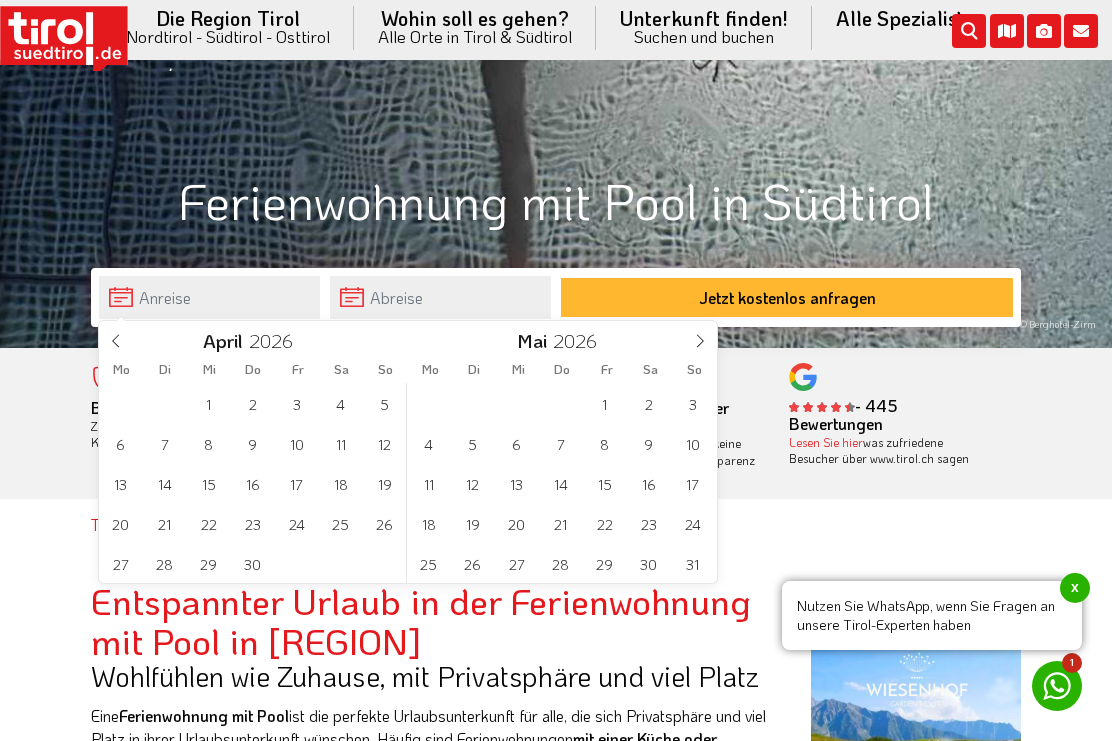click on "Mai  2026" at bounding box center [562, 338] 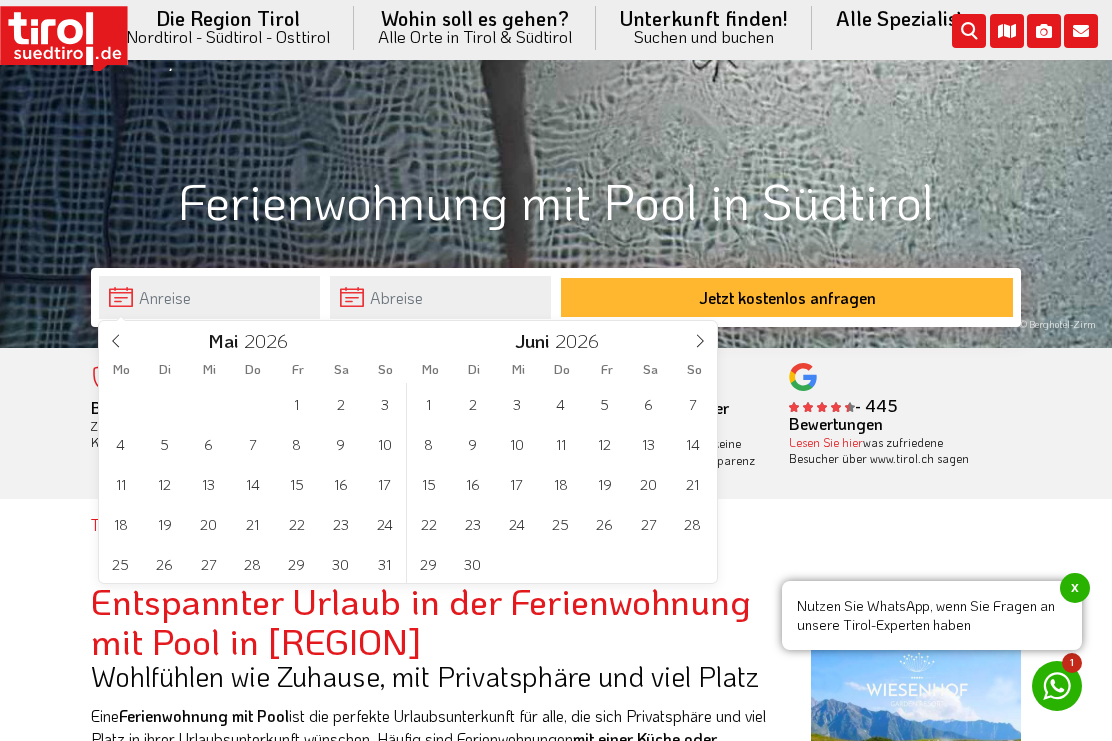click at bounding box center (700, 338) 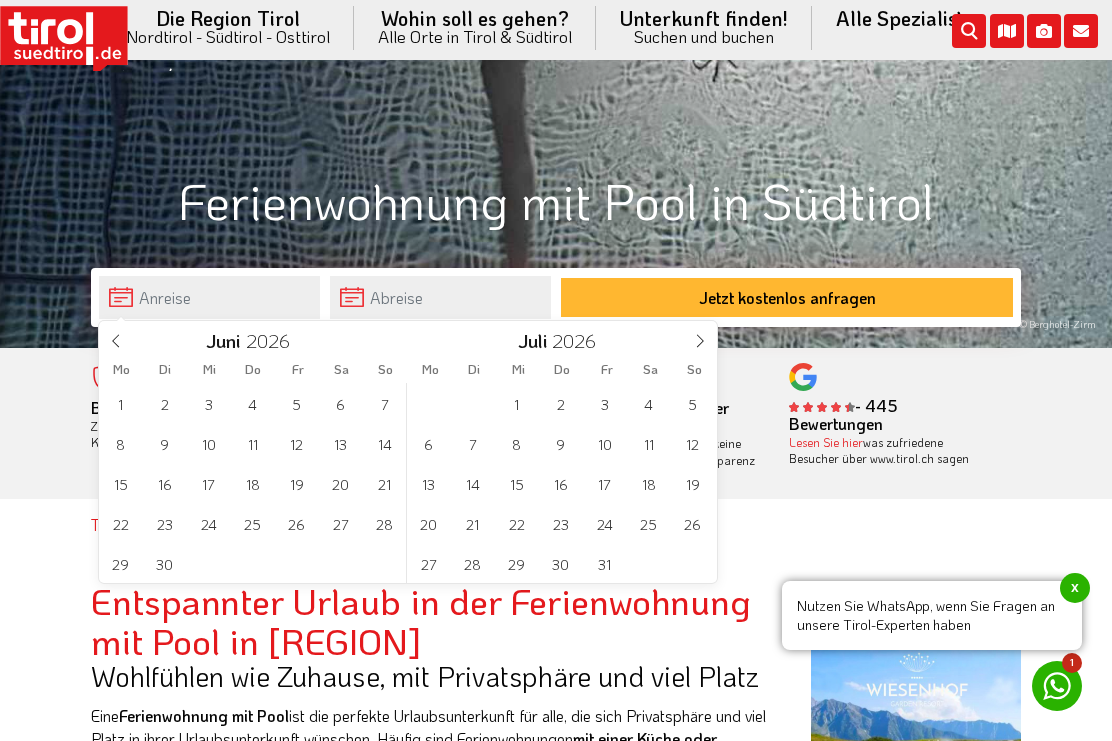 click 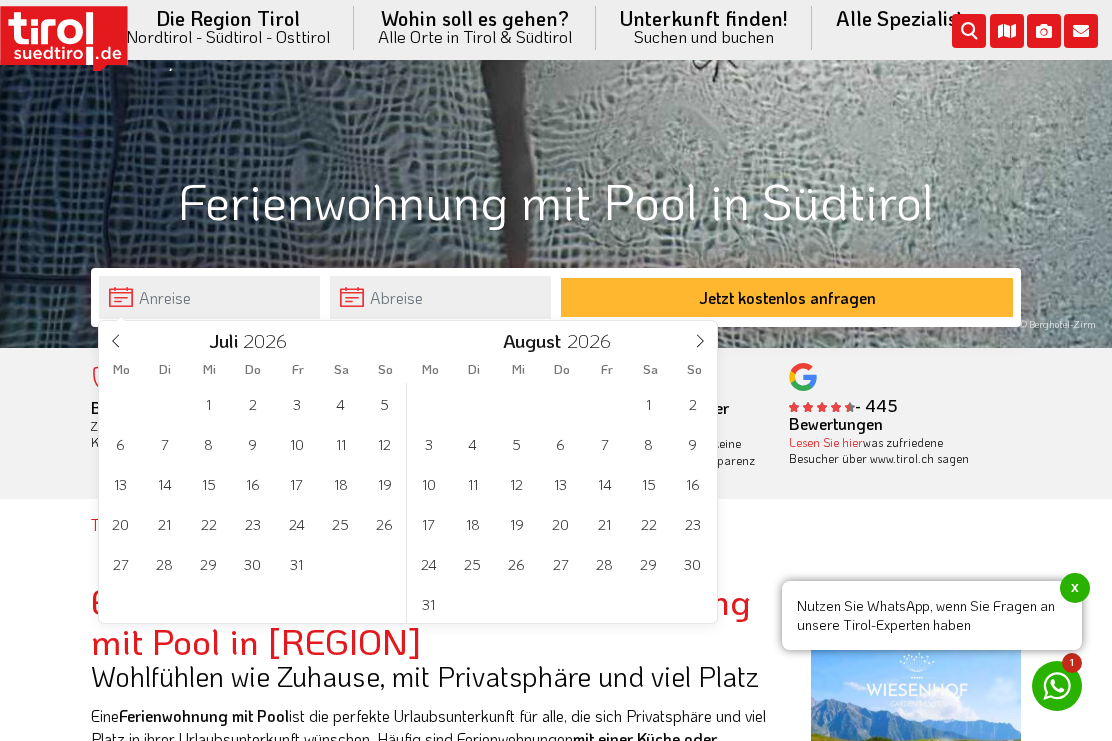 click 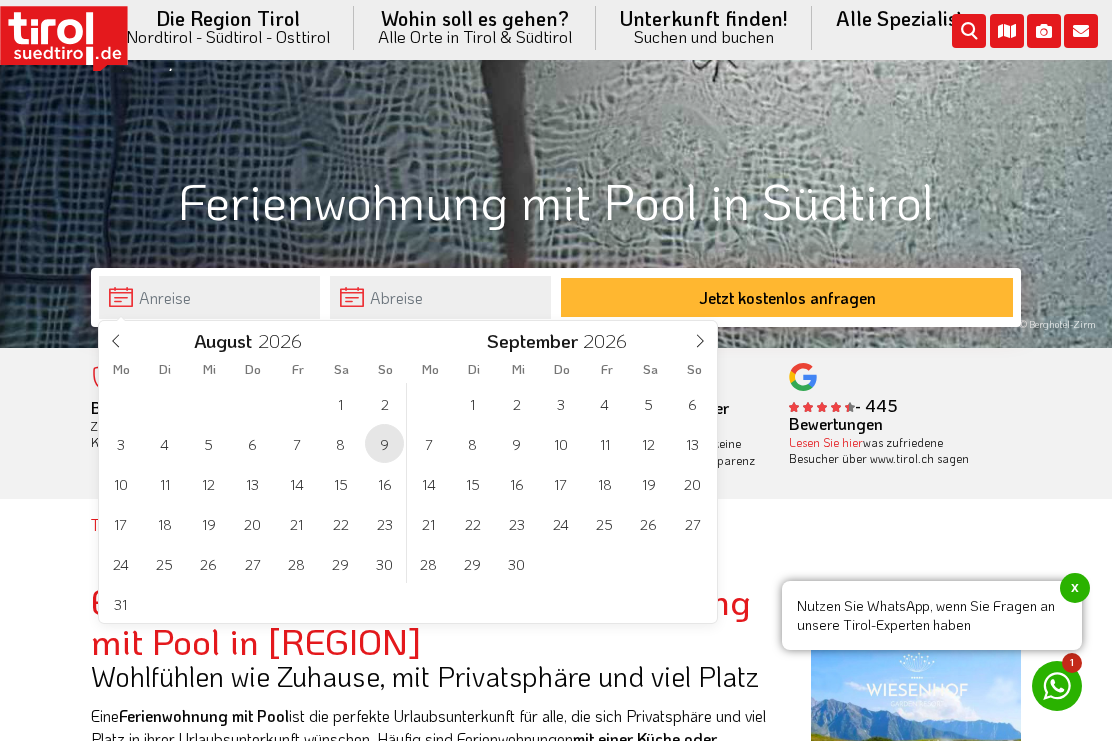 click on "9" at bounding box center [384, 443] 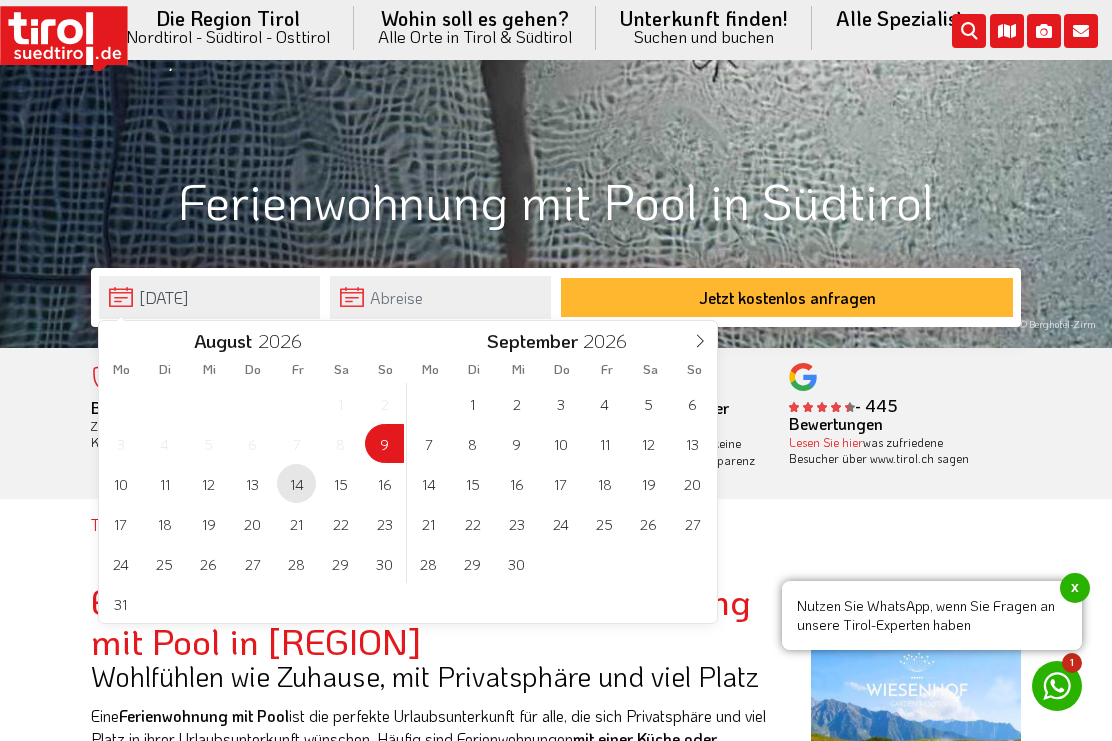 click on "14" at bounding box center [296, 483] 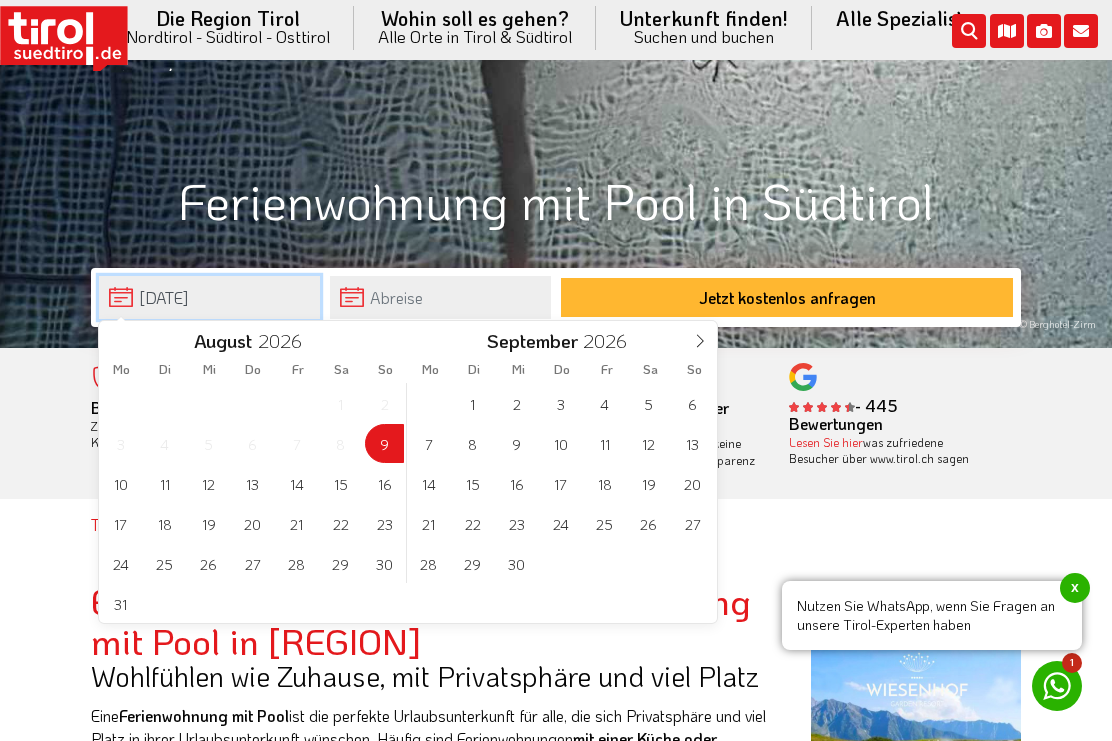 type on "09-08-2026" 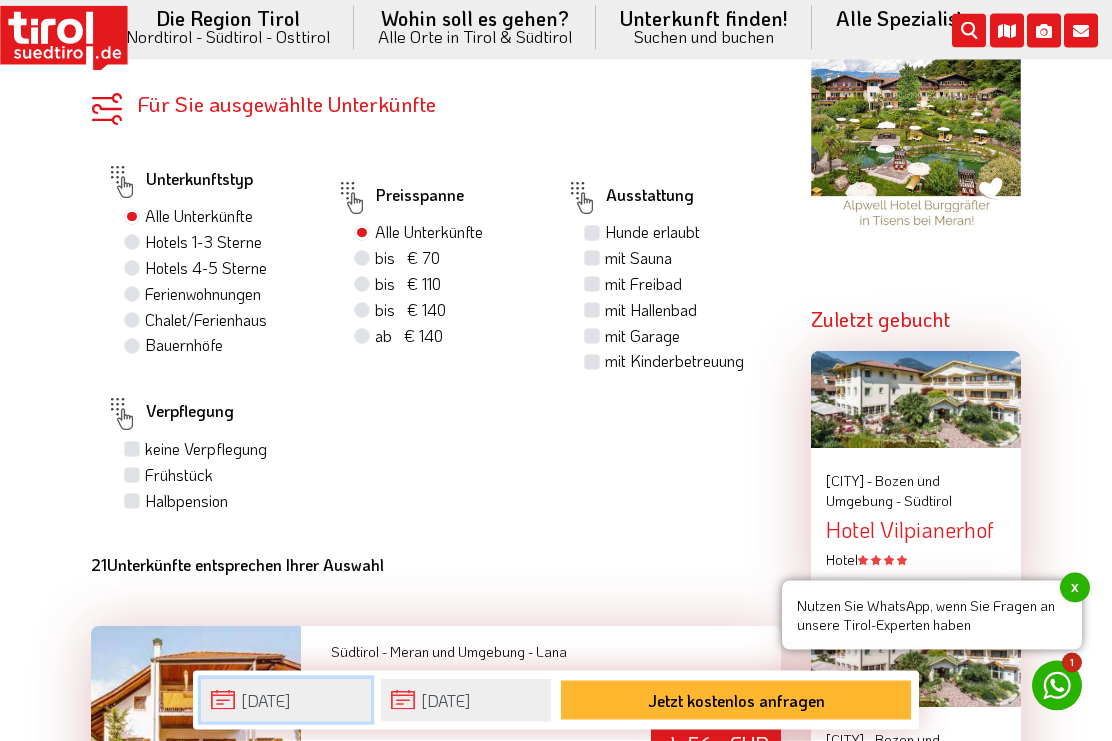 scroll, scrollTop: 1508, scrollLeft: 0, axis: vertical 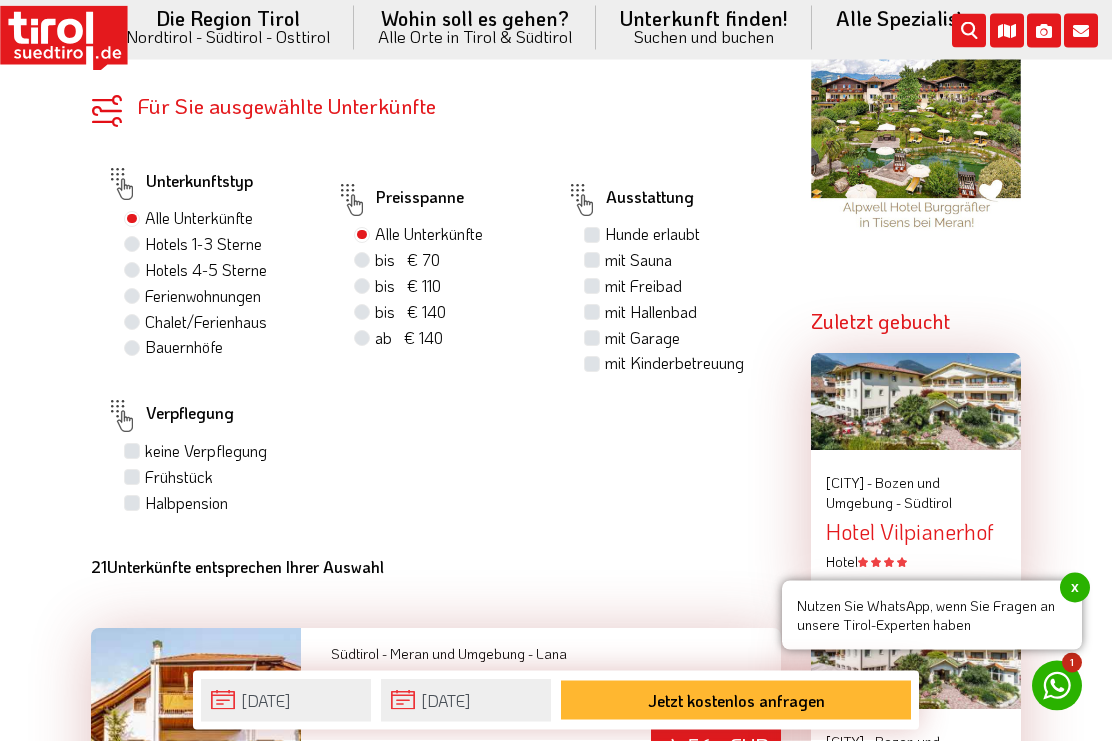 click on "keine Verpflegung" at bounding box center [206, 452] 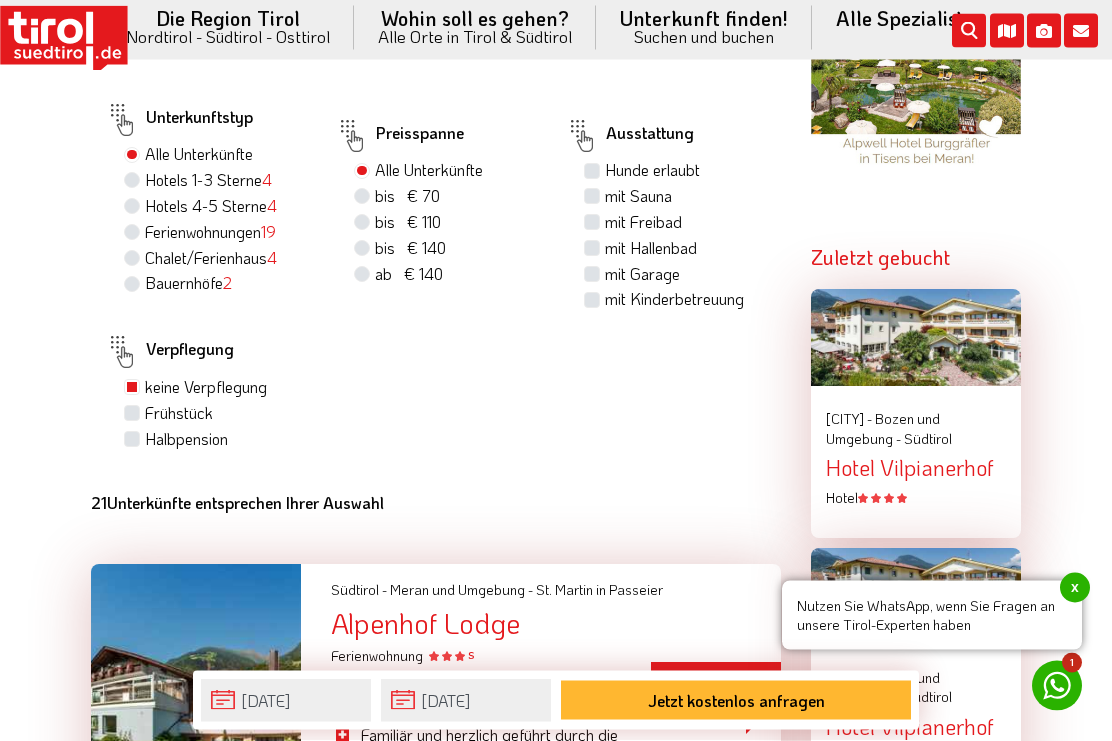 scroll, scrollTop: 1577, scrollLeft: 0, axis: vertical 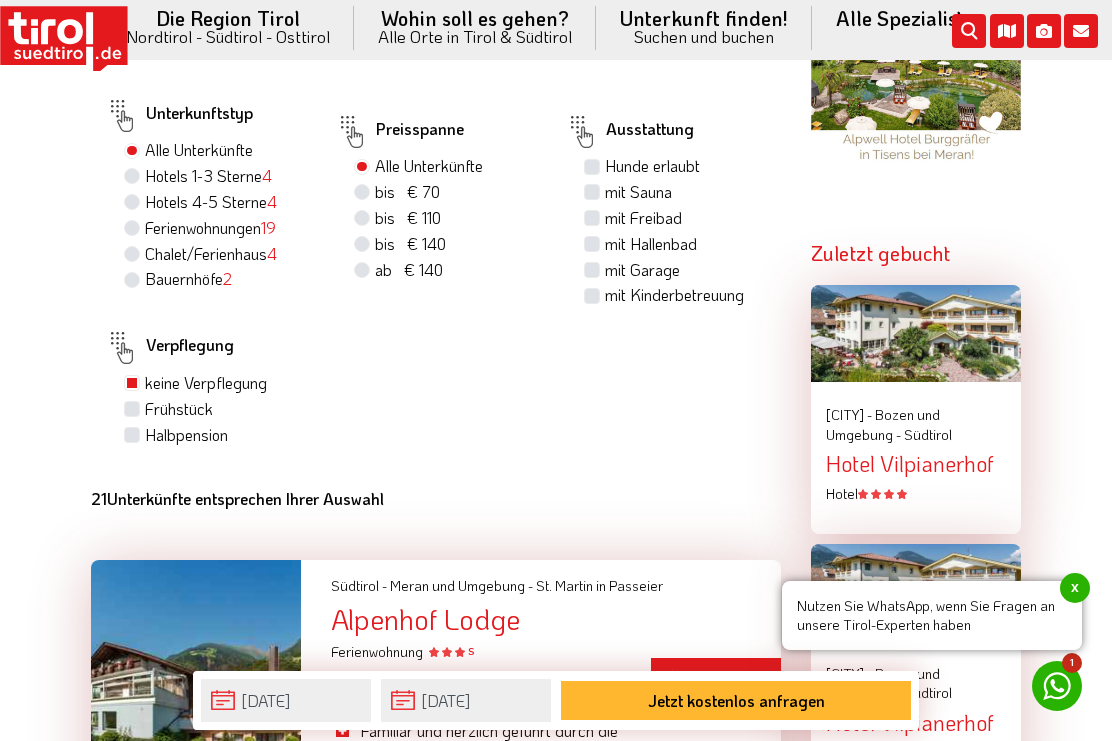 click on "Ferienwohnungen  19" at bounding box center (210, 228) 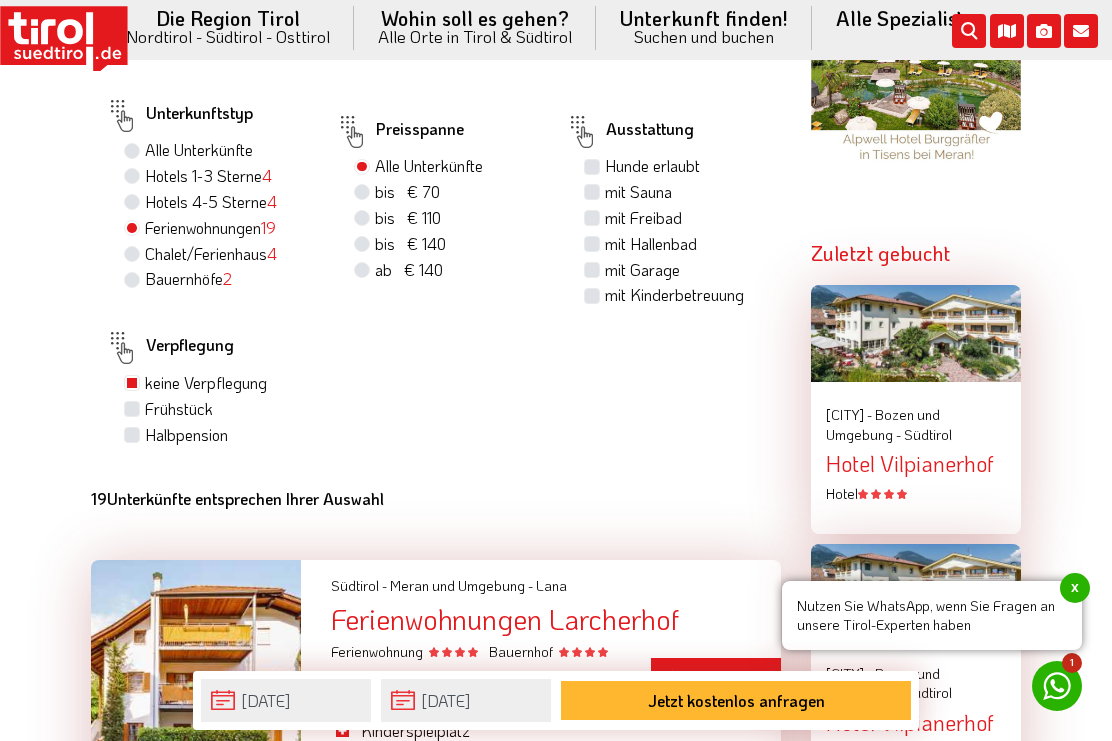 click on "Chalet/Ferienhaus  4" at bounding box center [211, 254] 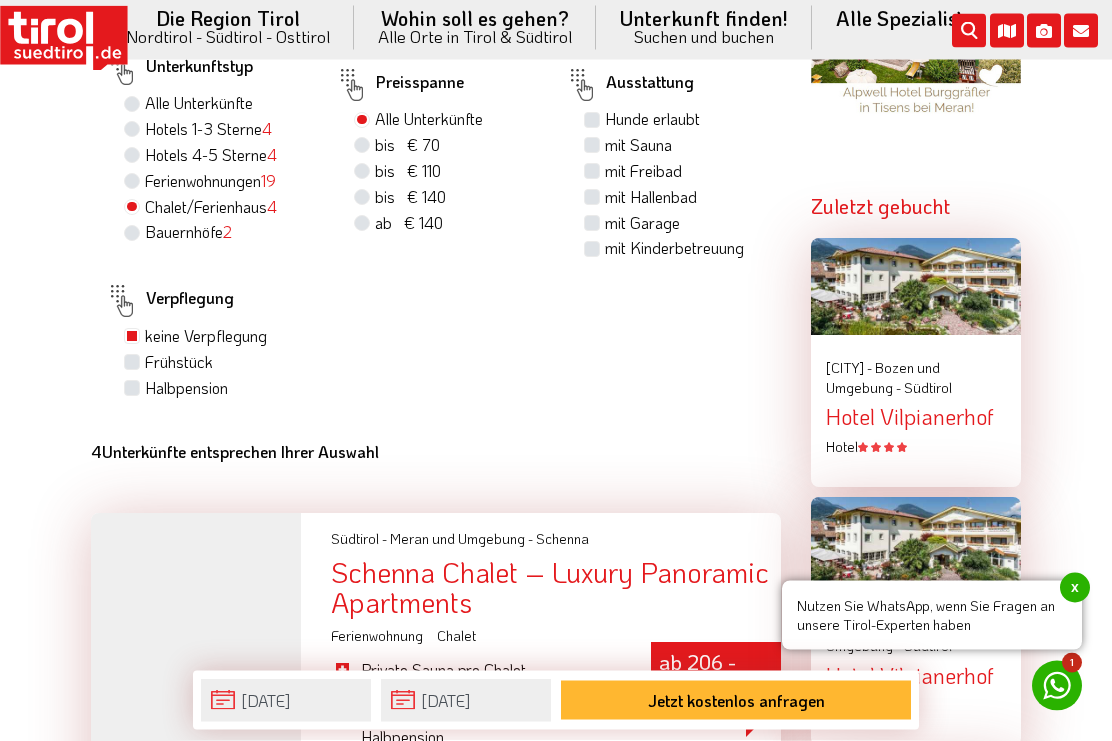 click on "Ferienwohnungen  19" at bounding box center (210, 182) 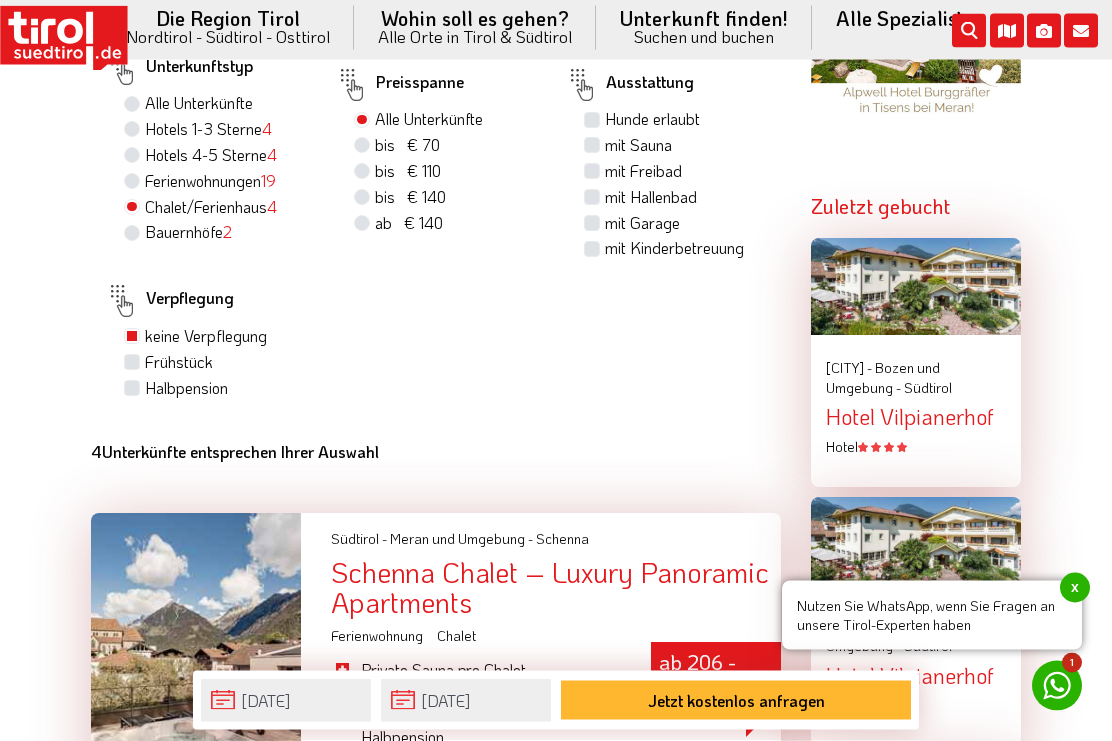 click on "Ferienwohnungen  19" at bounding box center [134, 181] 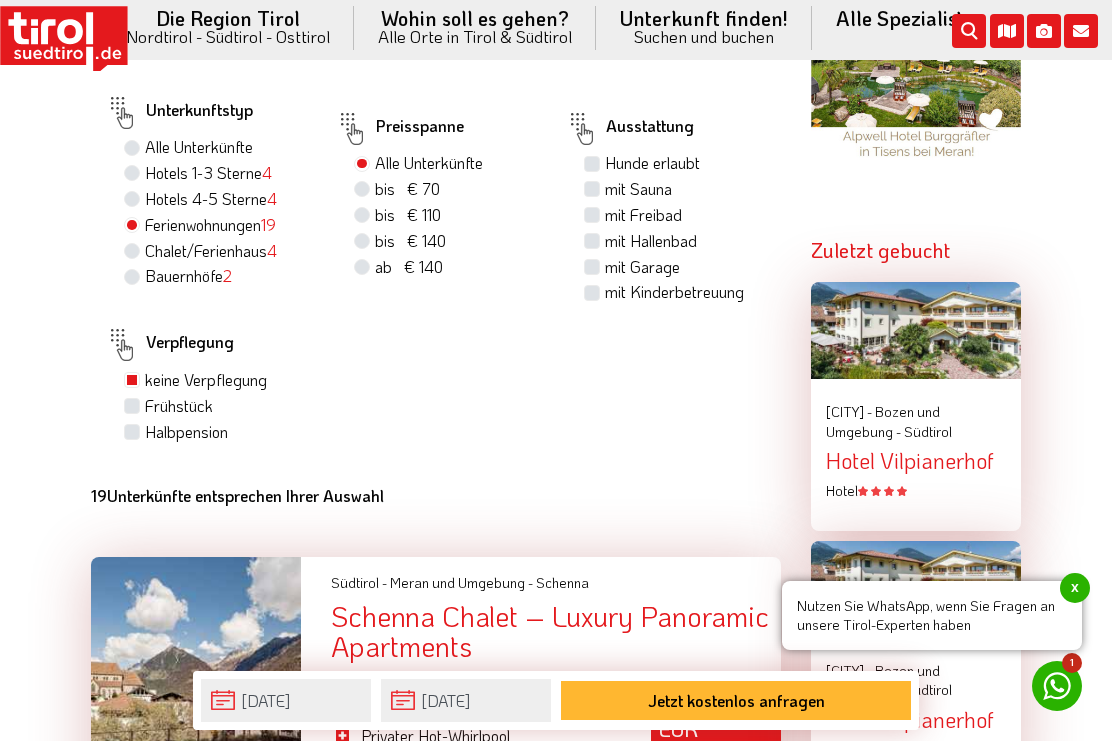 scroll, scrollTop: 1520, scrollLeft: 0, axis: vertical 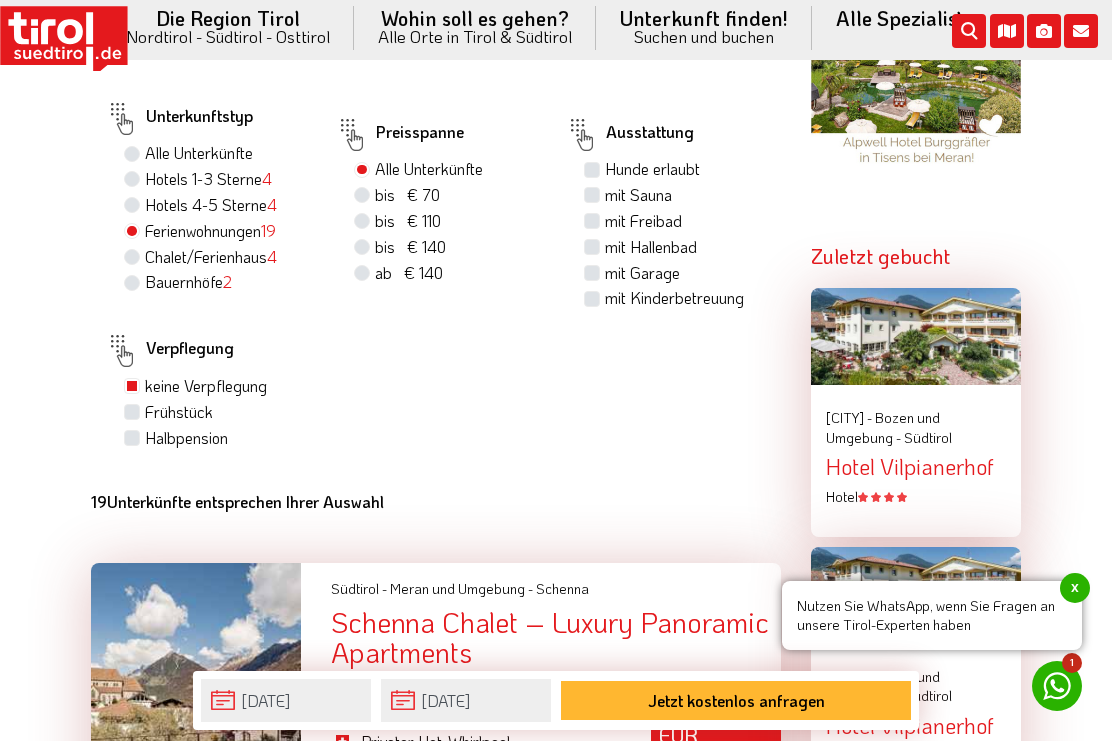 click on "Ferienwohnungen  19" at bounding box center (210, 231) 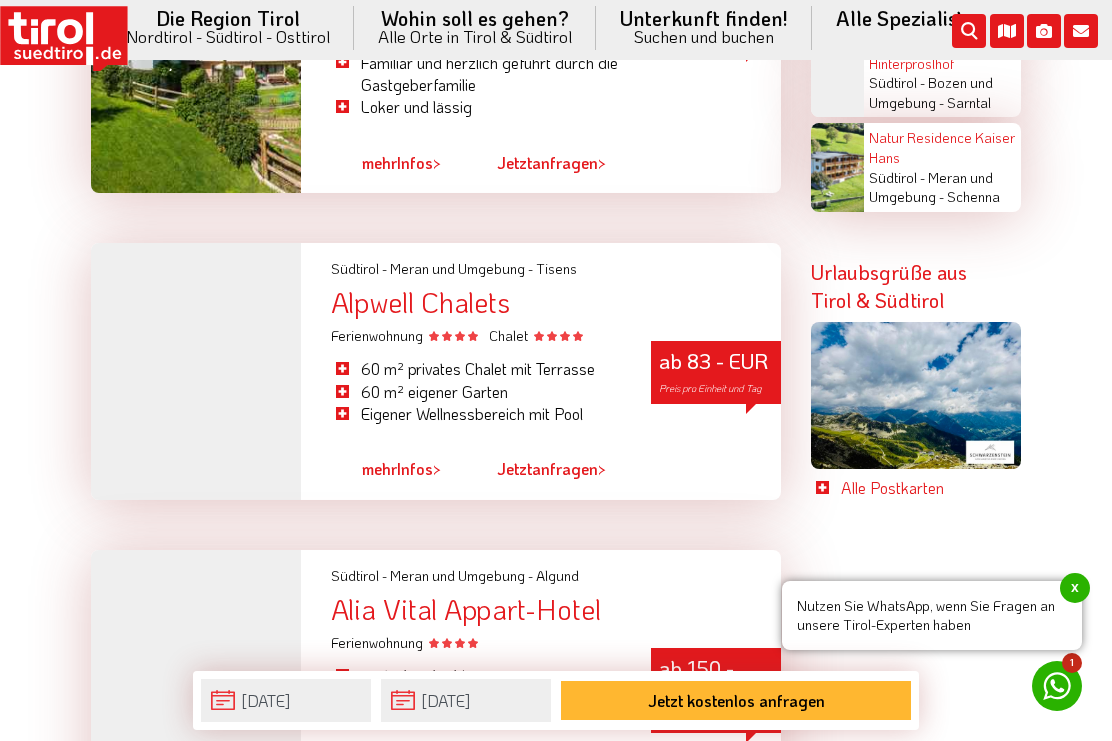 scroll, scrollTop: 4676, scrollLeft: 0, axis: vertical 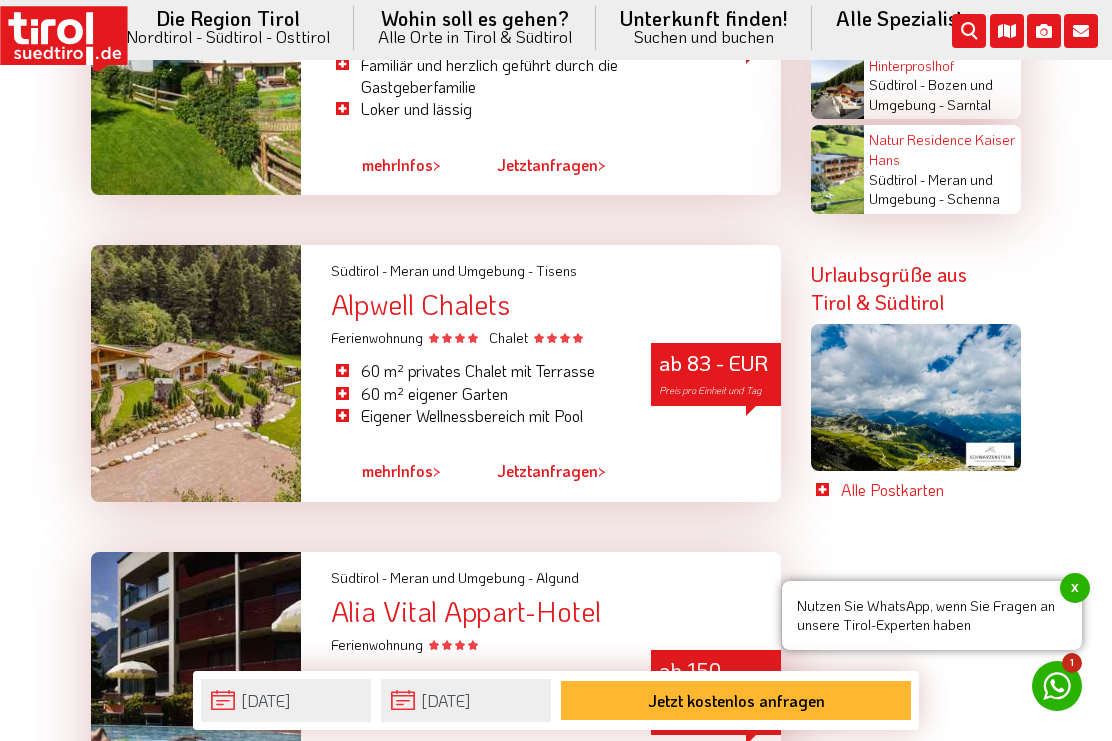 click at bounding box center [196, 373] 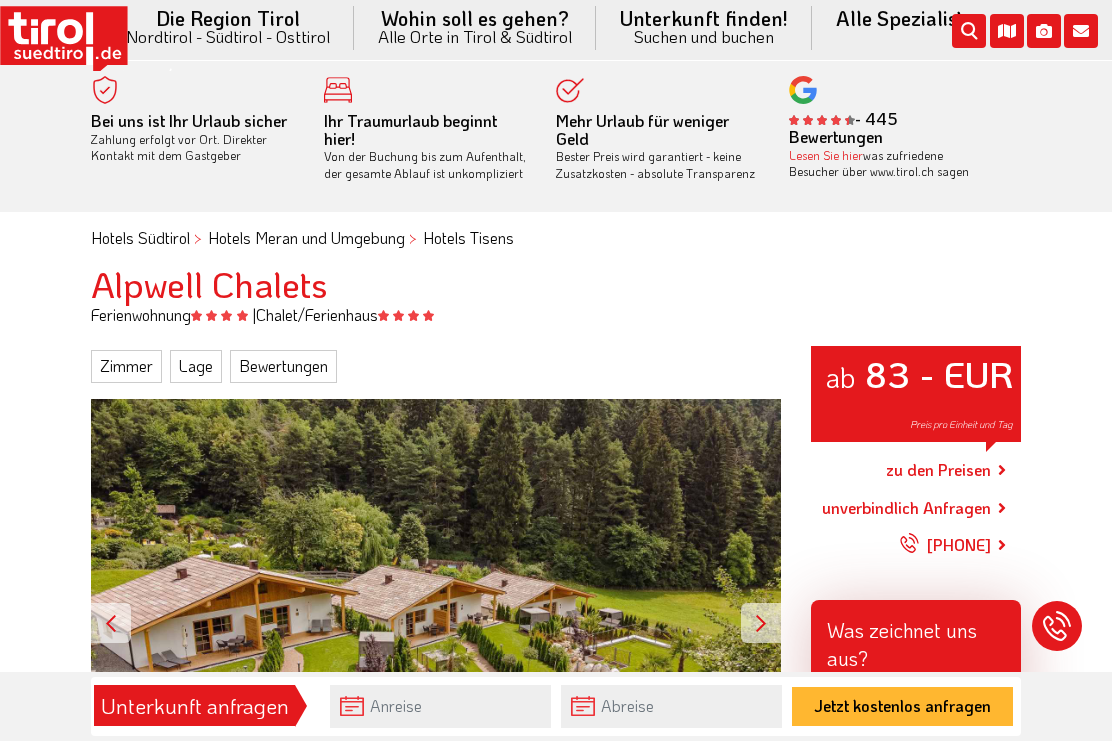scroll, scrollTop: 0, scrollLeft: 0, axis: both 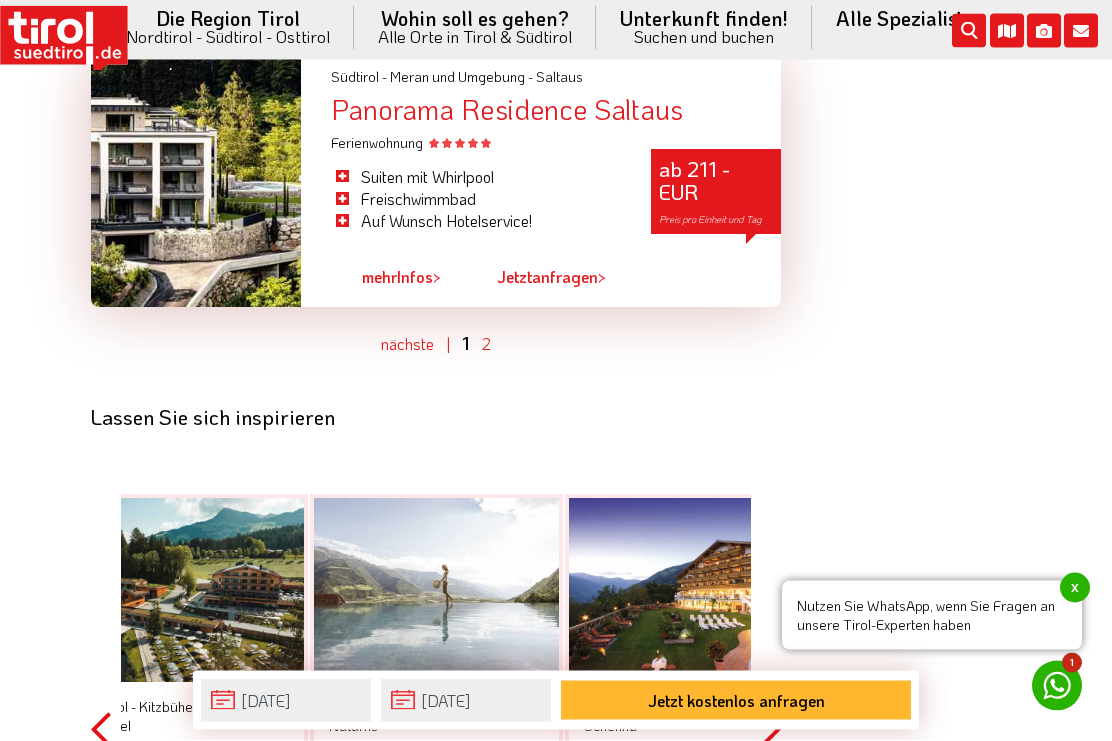 click on "2" at bounding box center [486, 344] 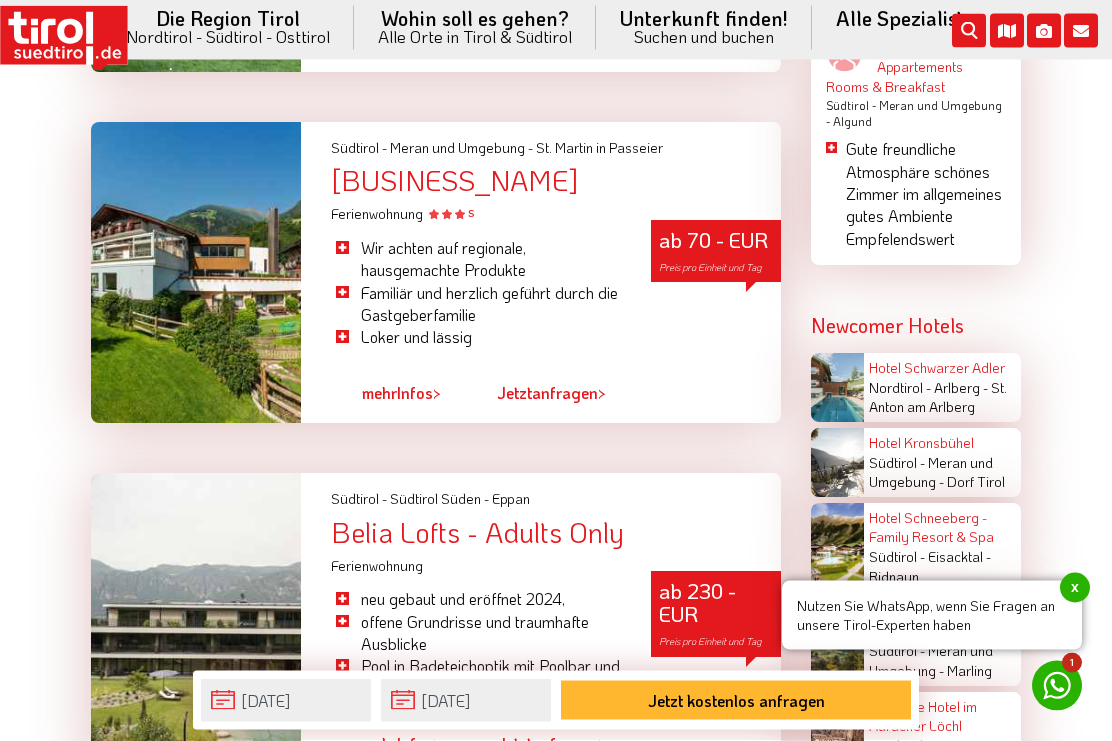 scroll, scrollTop: 2682, scrollLeft: 0, axis: vertical 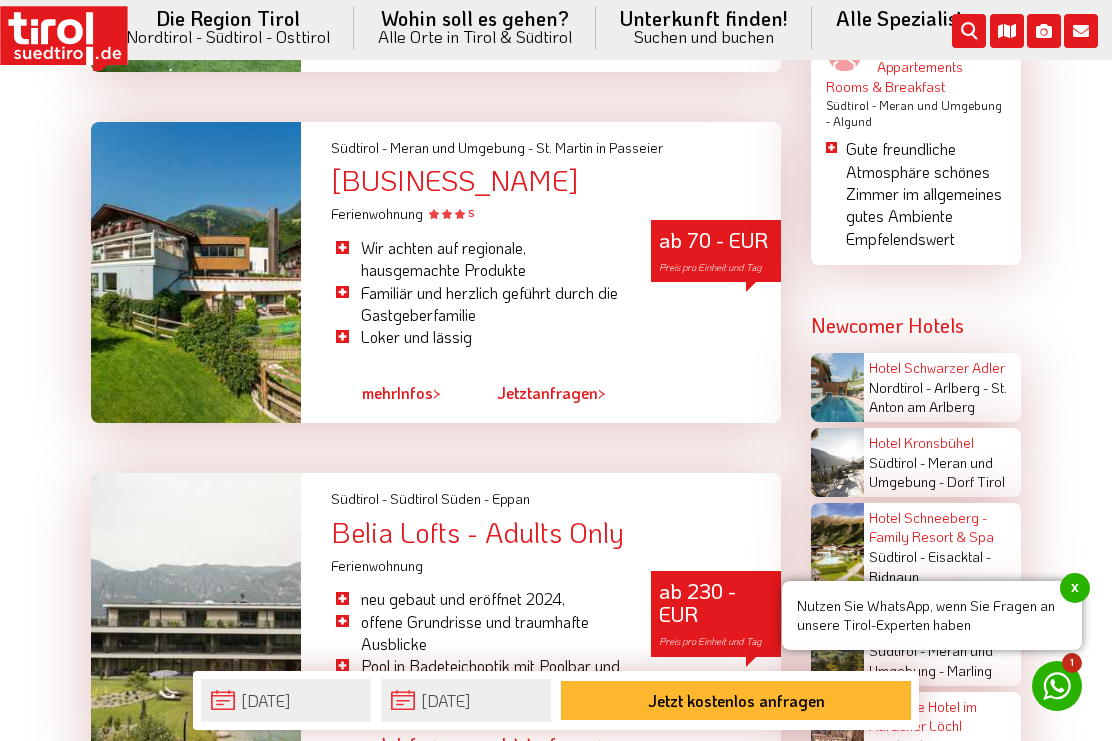 click on "mehr" at bounding box center (379, 392) 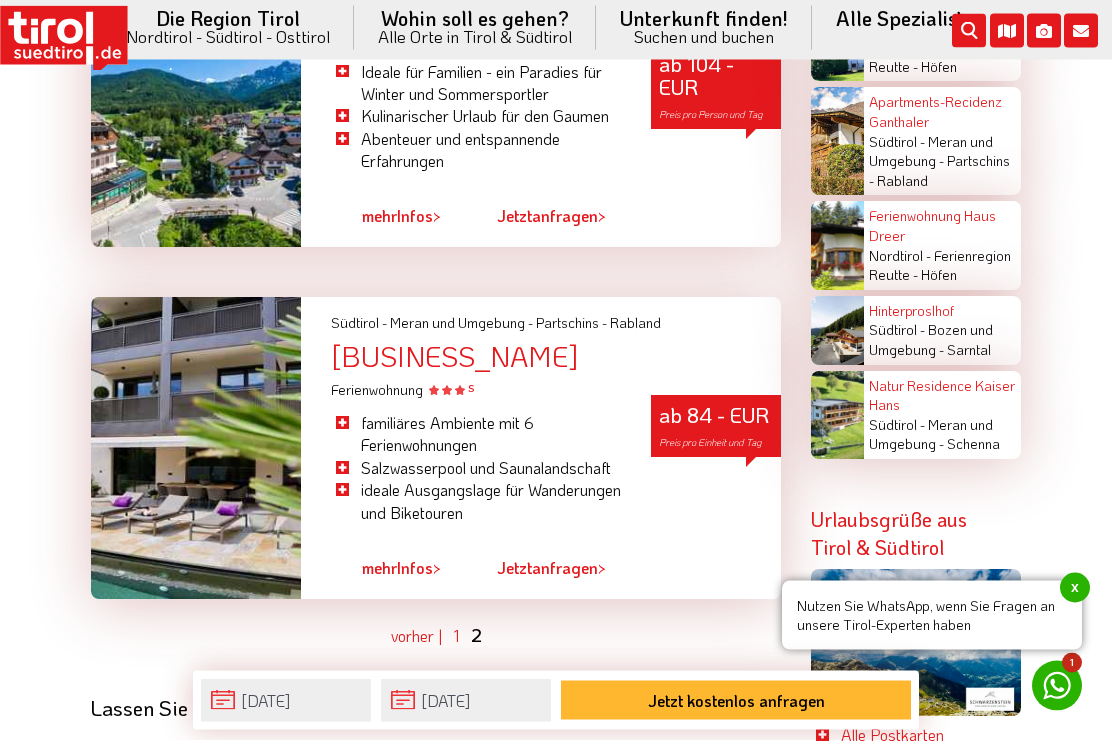 scroll, scrollTop: 3865, scrollLeft: 0, axis: vertical 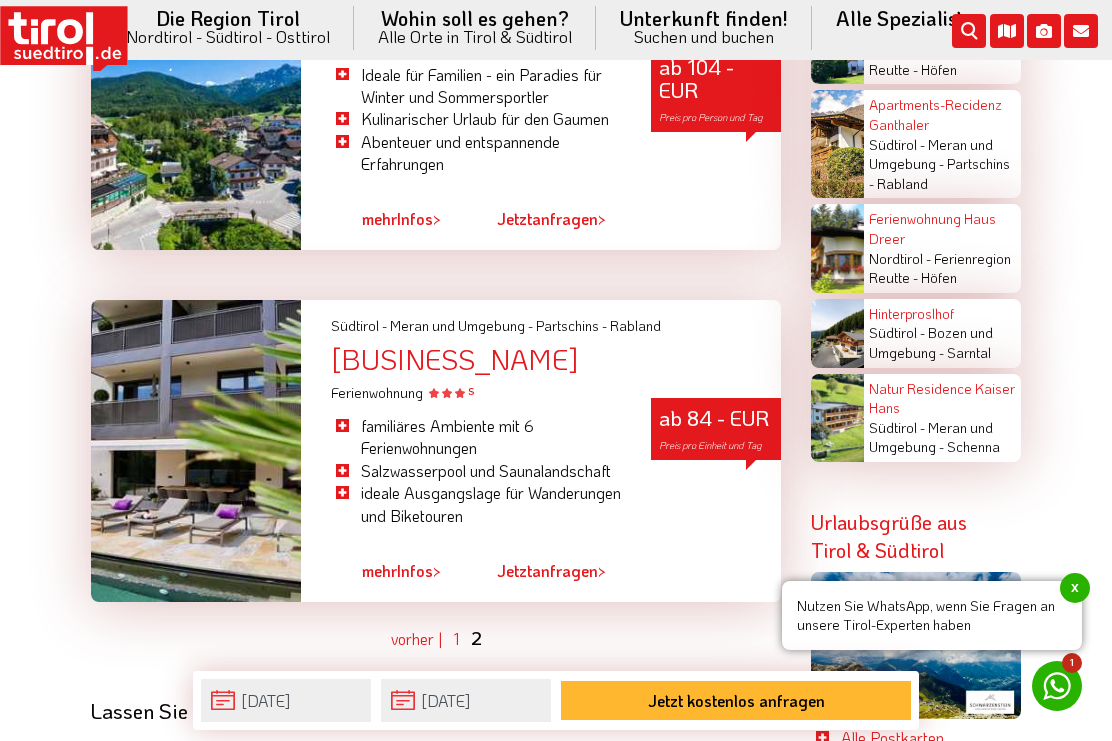 click on "Natur Residence Kaiser Hans" at bounding box center (942, 398) 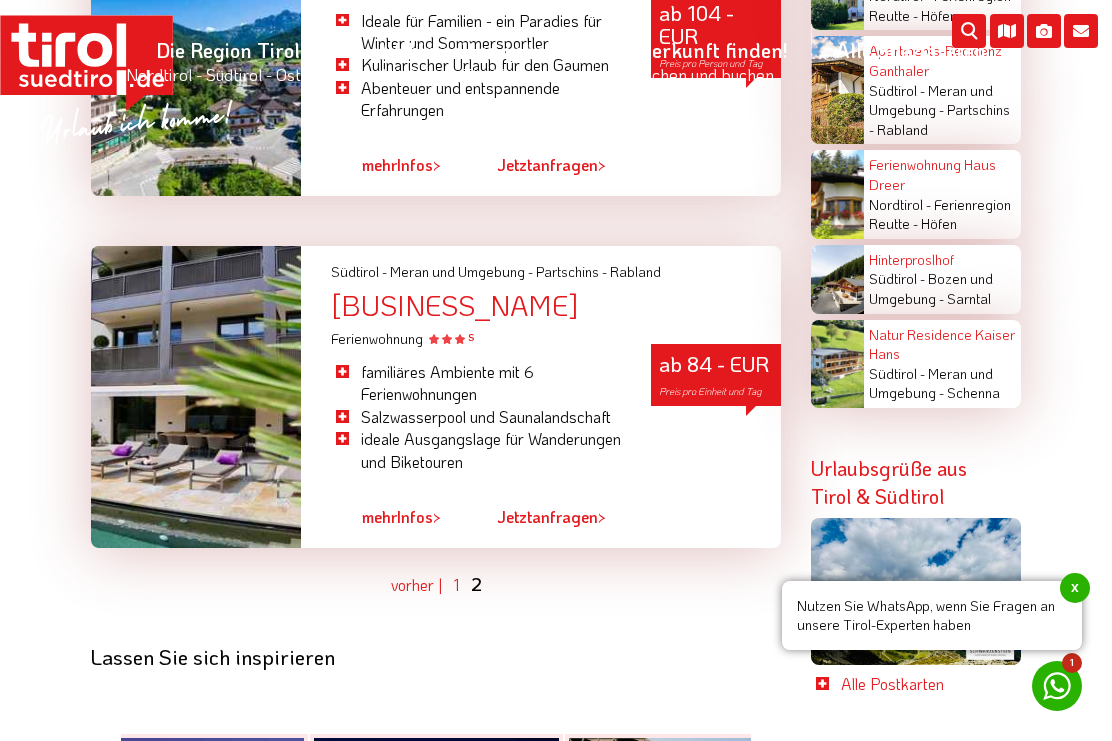 scroll, scrollTop: 3919, scrollLeft: 0, axis: vertical 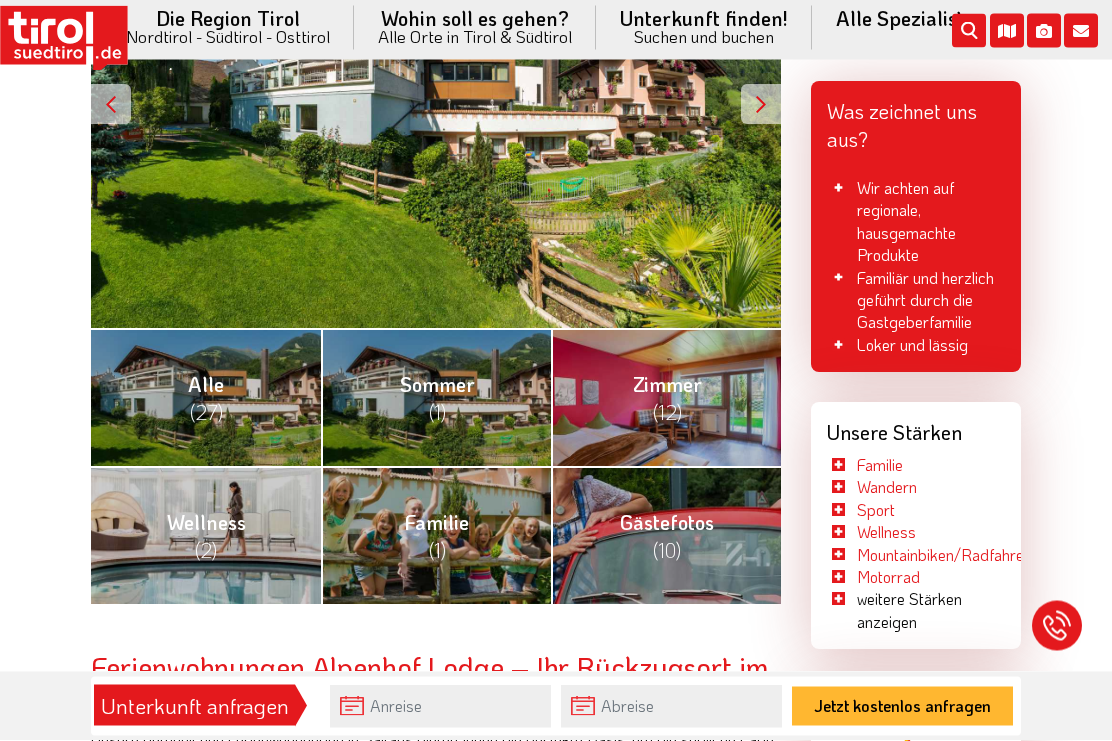 click on "Wellness   (2)" at bounding box center (206, 536) 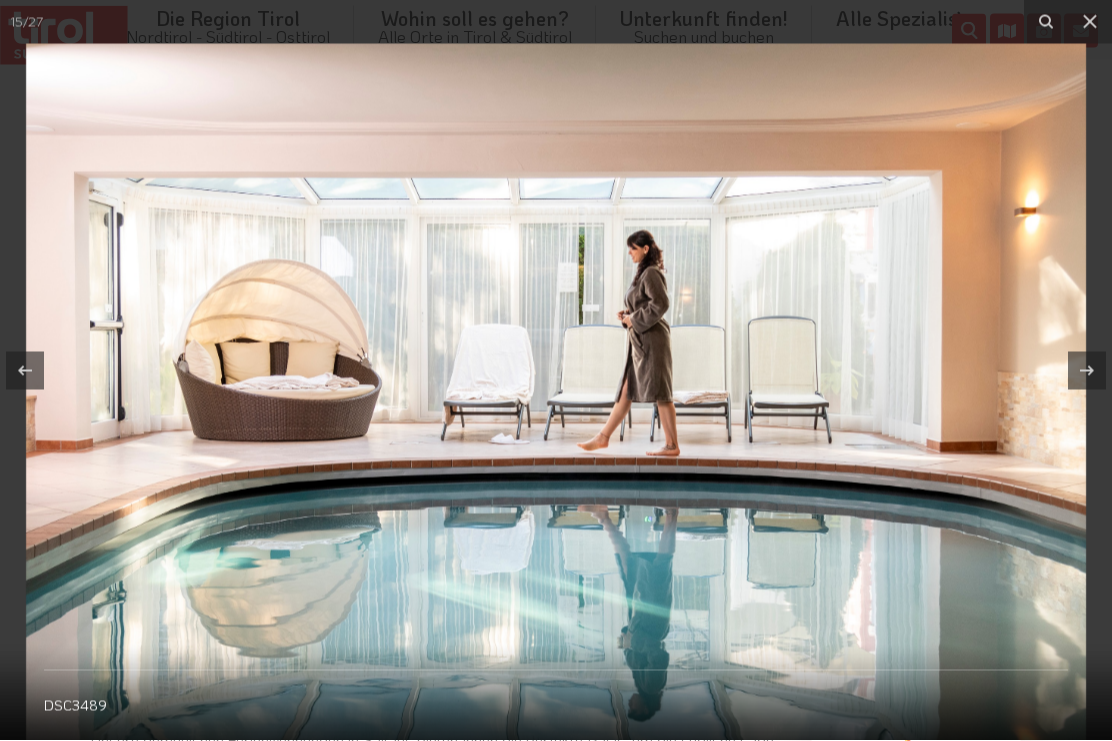 scroll, scrollTop: 519, scrollLeft: 0, axis: vertical 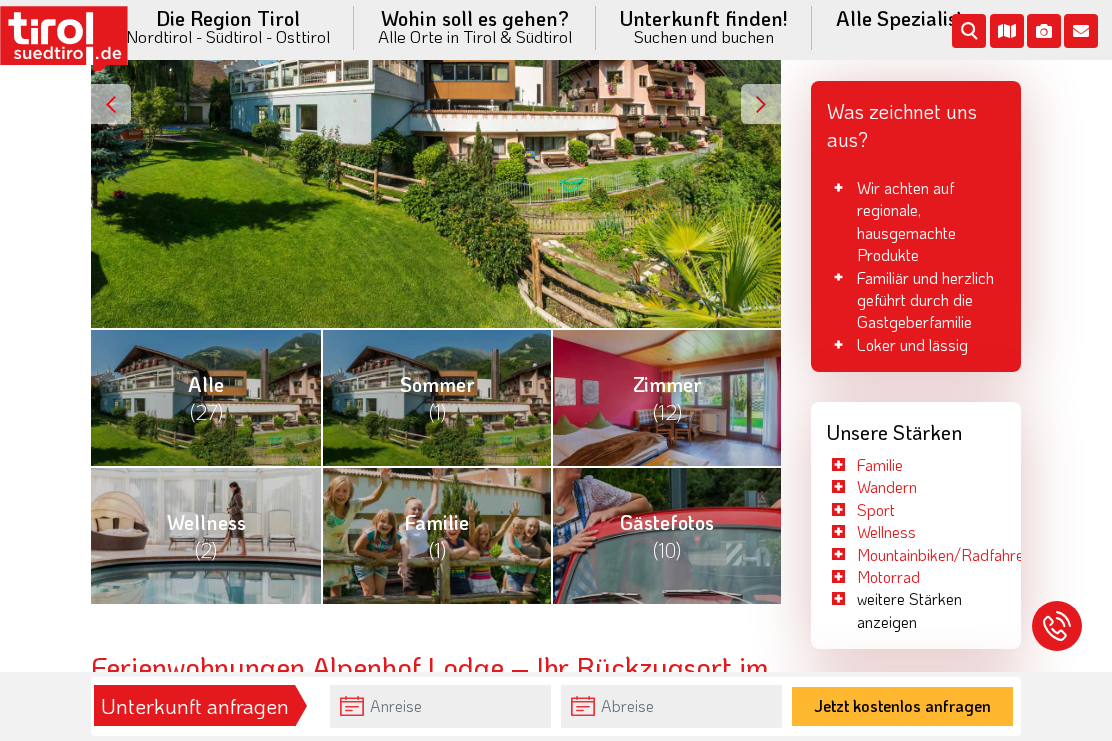 click on "Gästefotos   (10)" at bounding box center (666, 535) 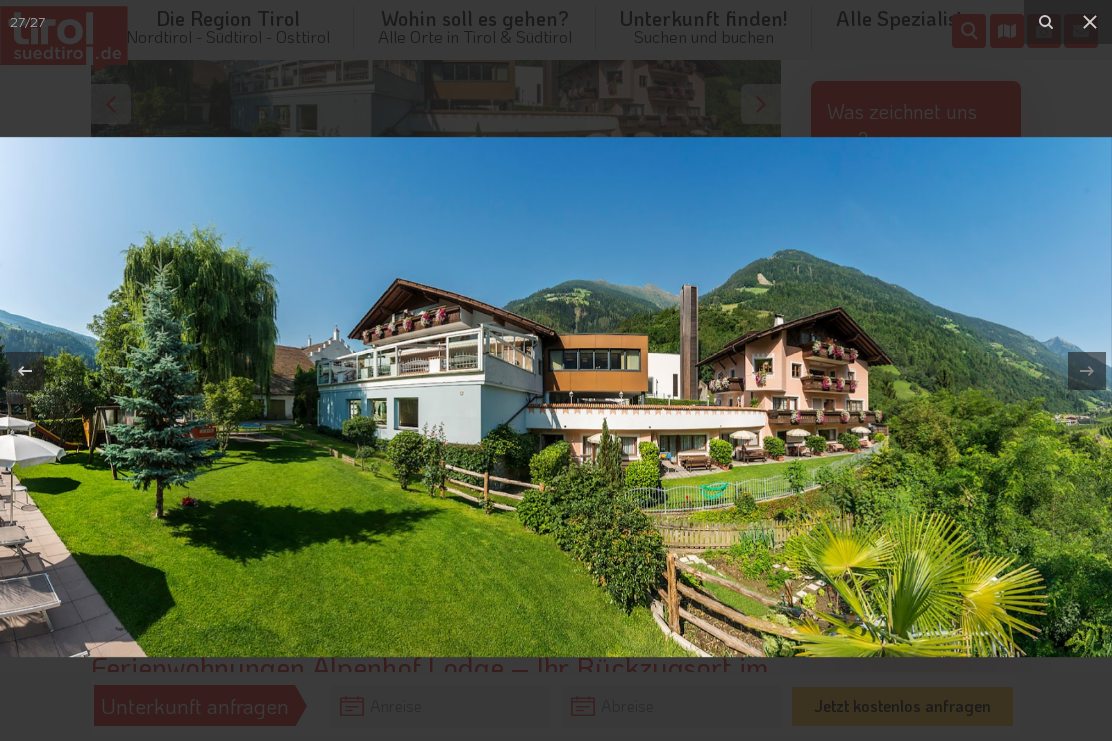 click at bounding box center [1090, 22] 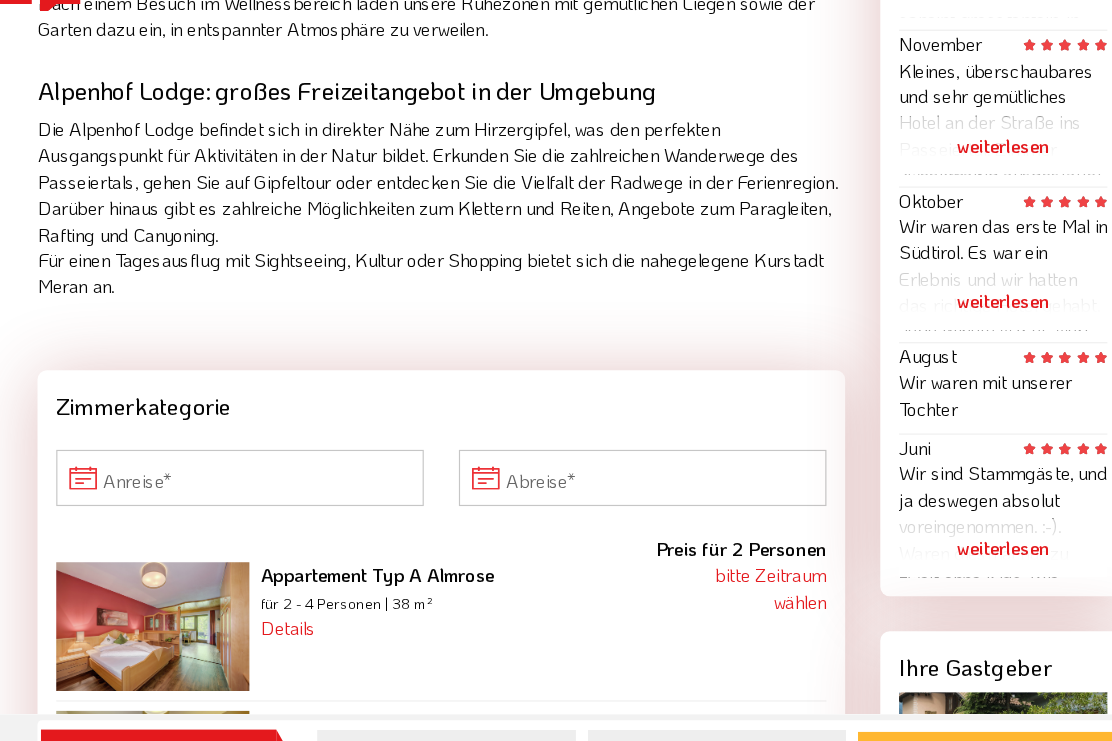 scroll, scrollTop: 1508, scrollLeft: 0, axis: vertical 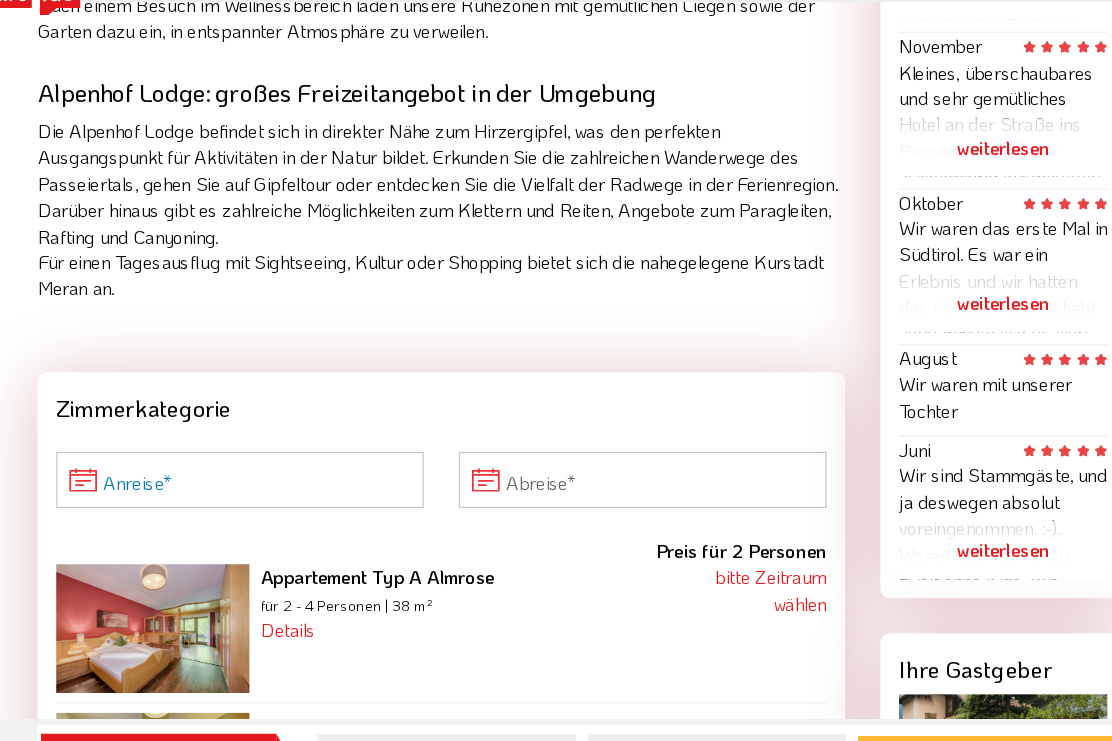 click on "Anreise" at bounding box center [264, 468] 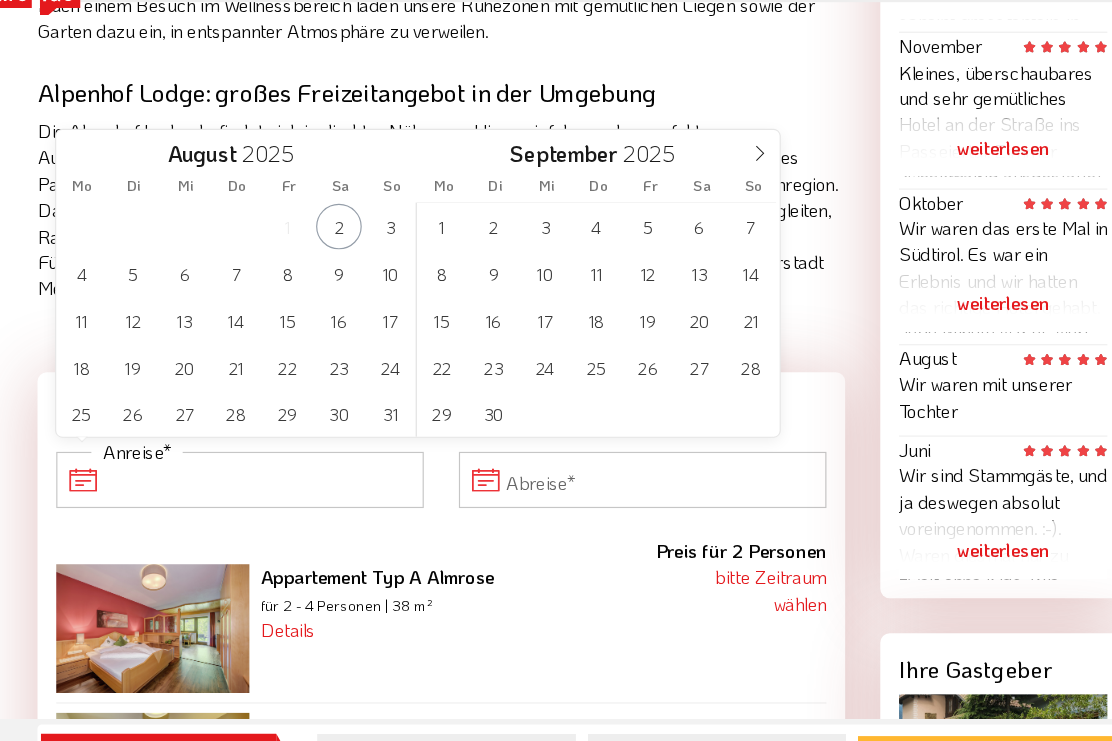 click at bounding box center (708, 186) 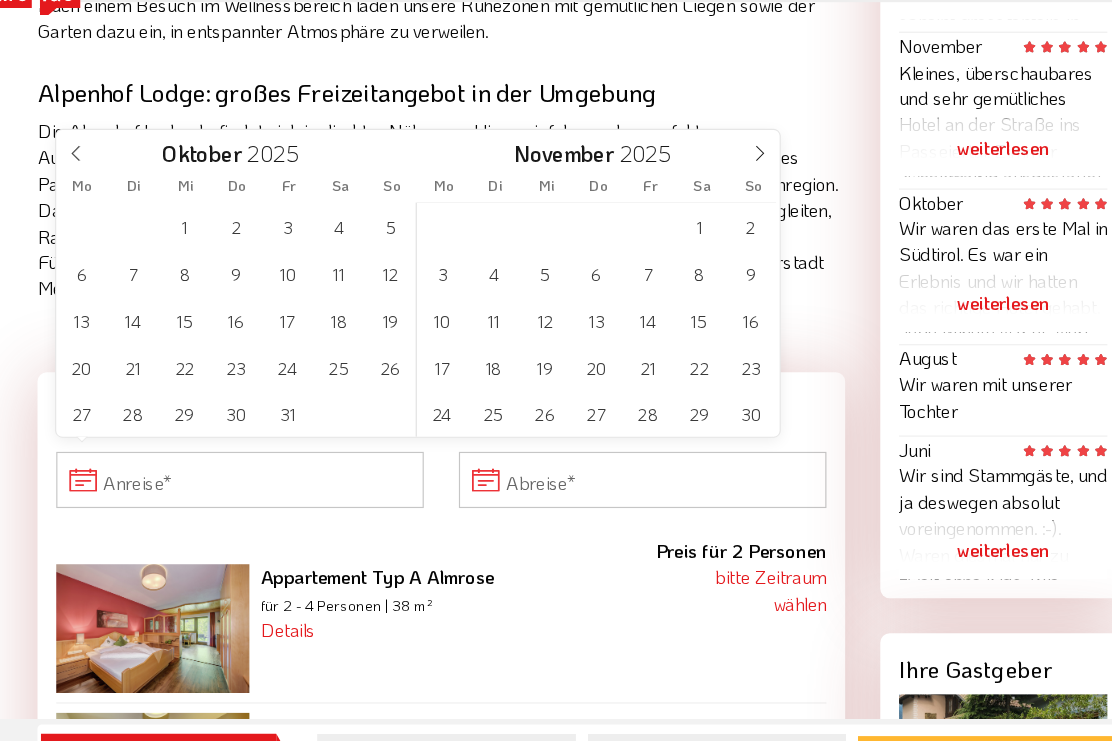 click 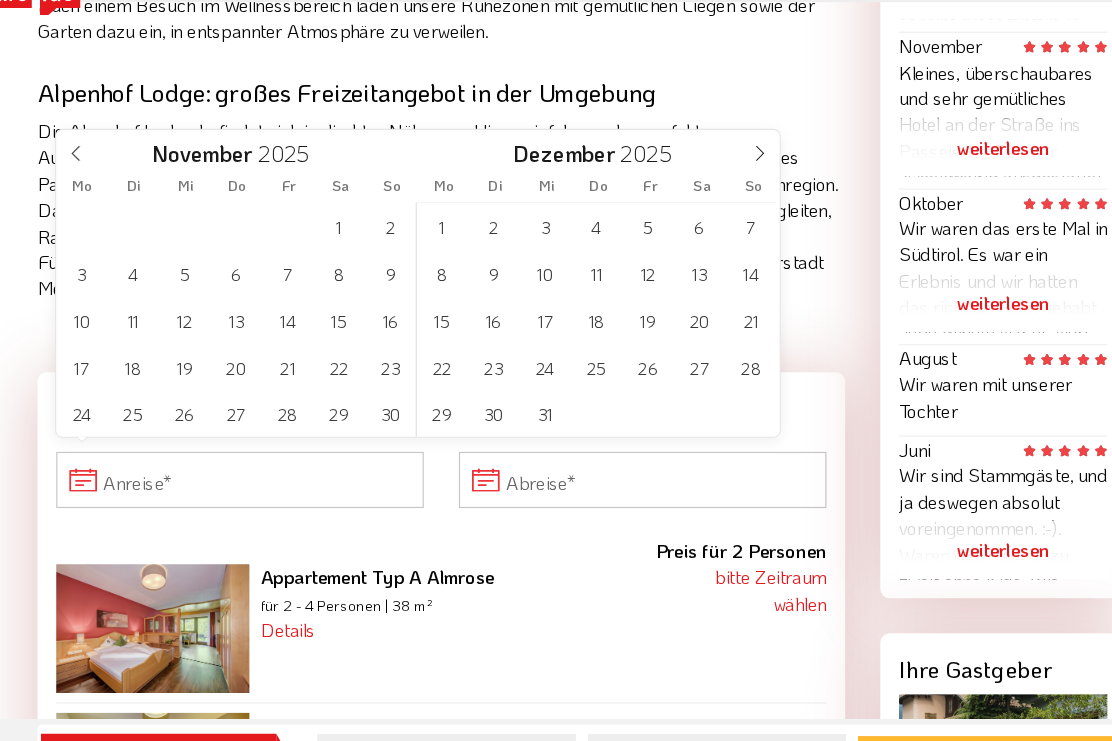 click at bounding box center (708, 186) 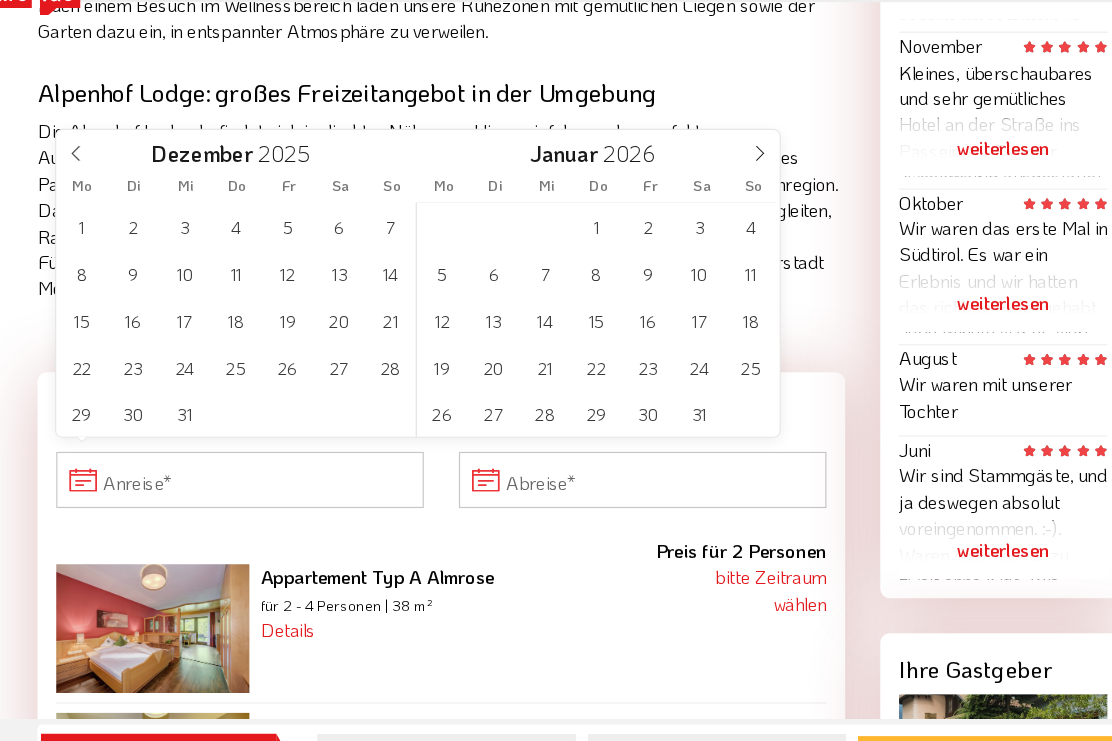 click at bounding box center (708, 186) 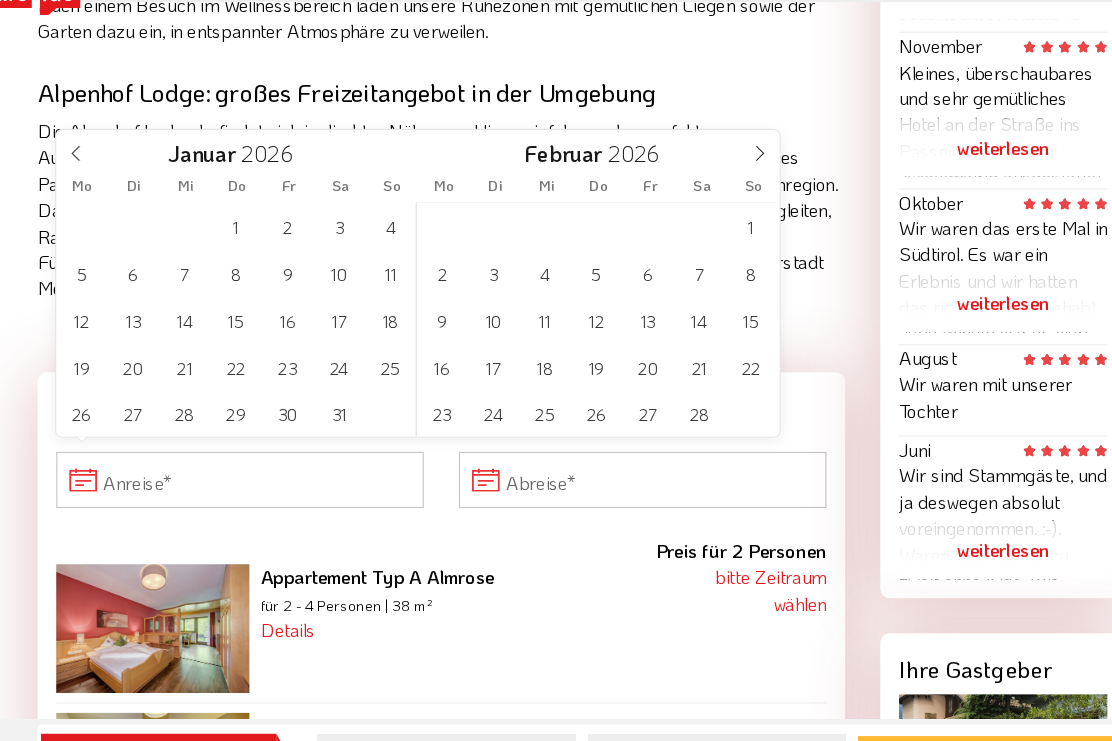 click on "Mo Di Mi Do Fr Sa So
Mo Di Mi Do Fr Sa So" at bounding box center (416, 217) 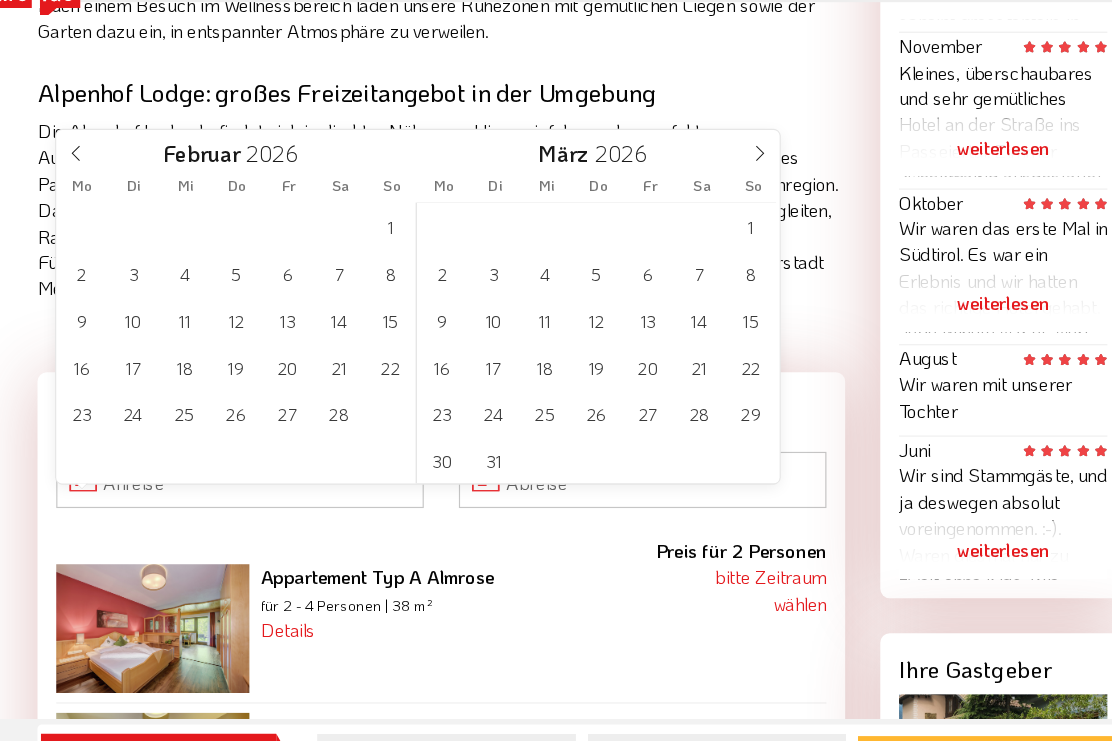 click at bounding box center (708, 186) 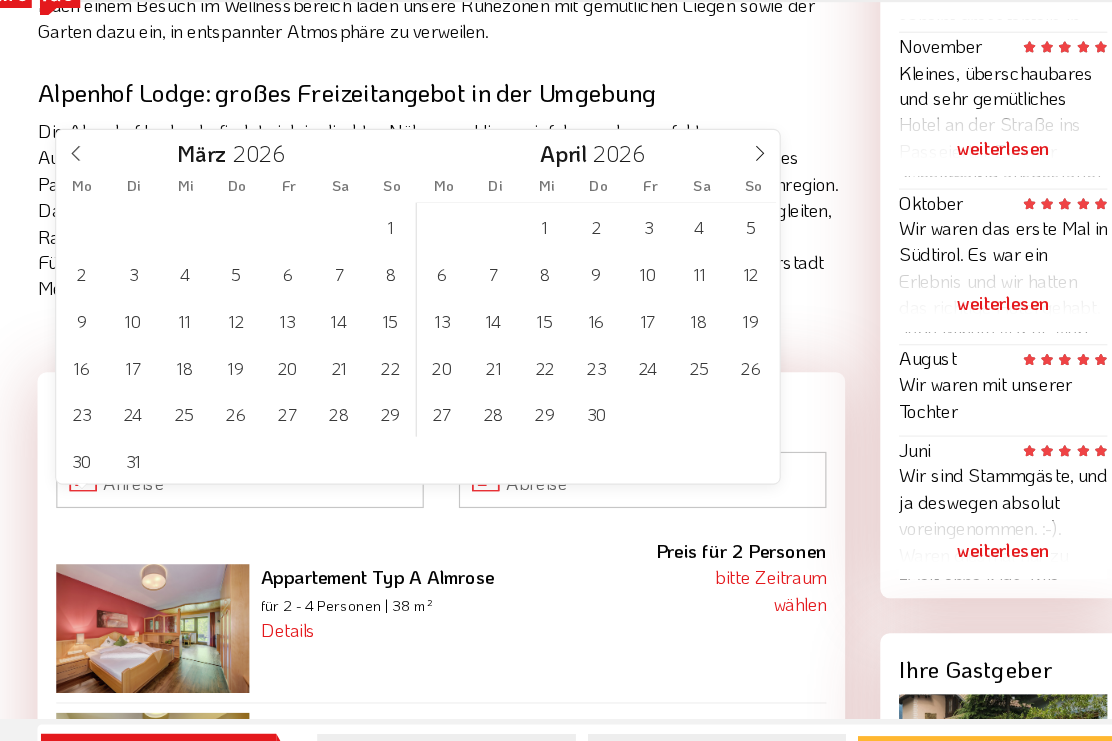 click 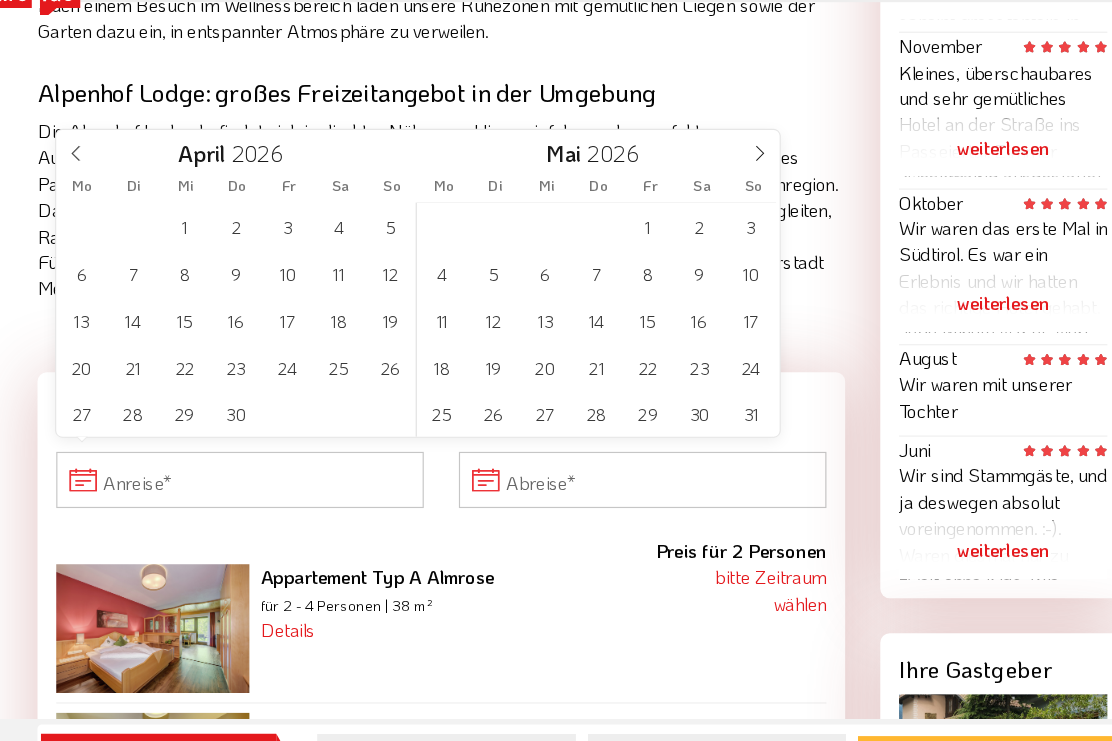 click 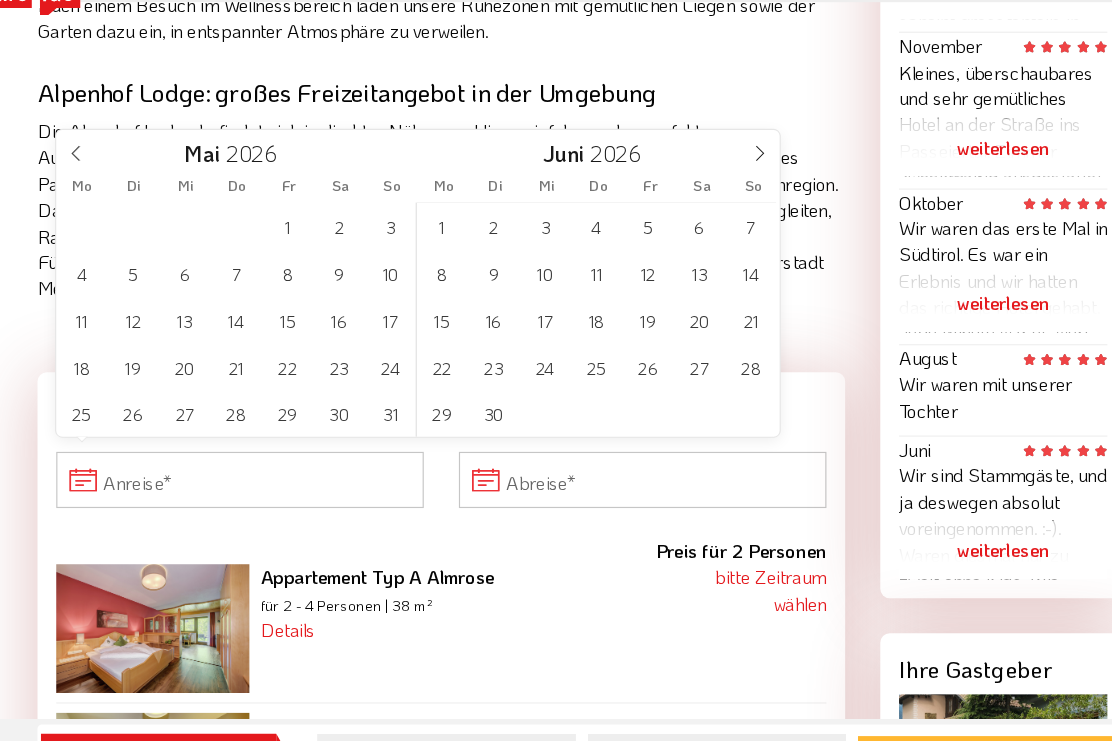 click at bounding box center [708, 186] 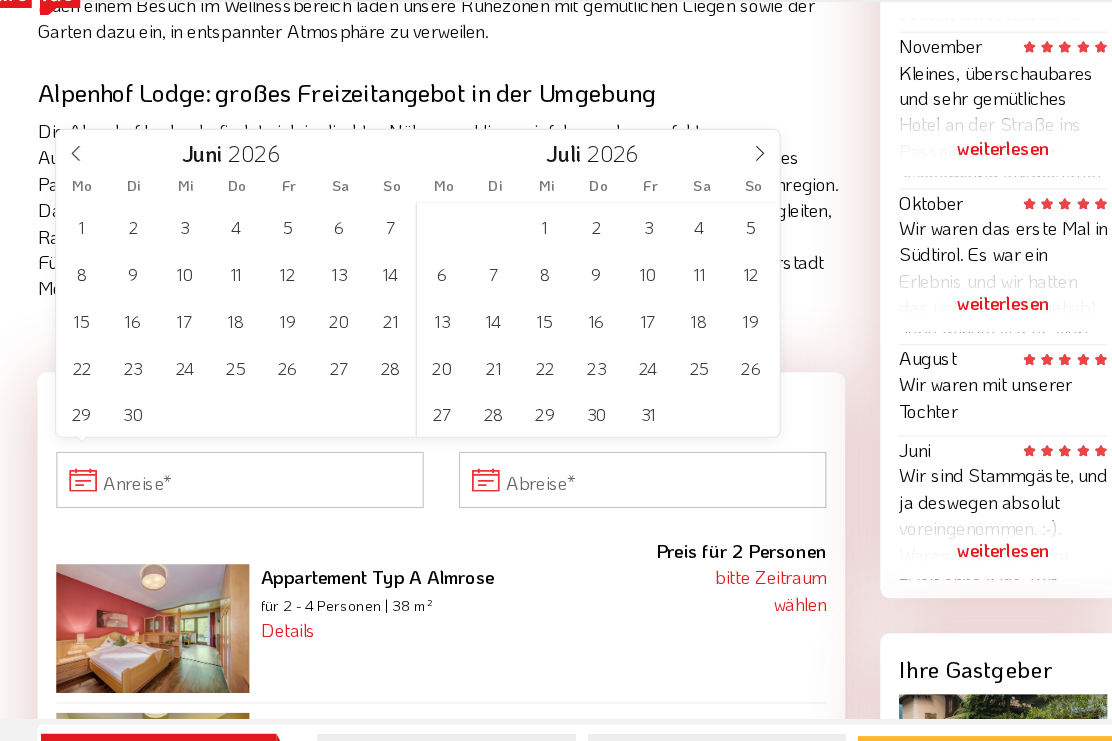 click at bounding box center [708, 186] 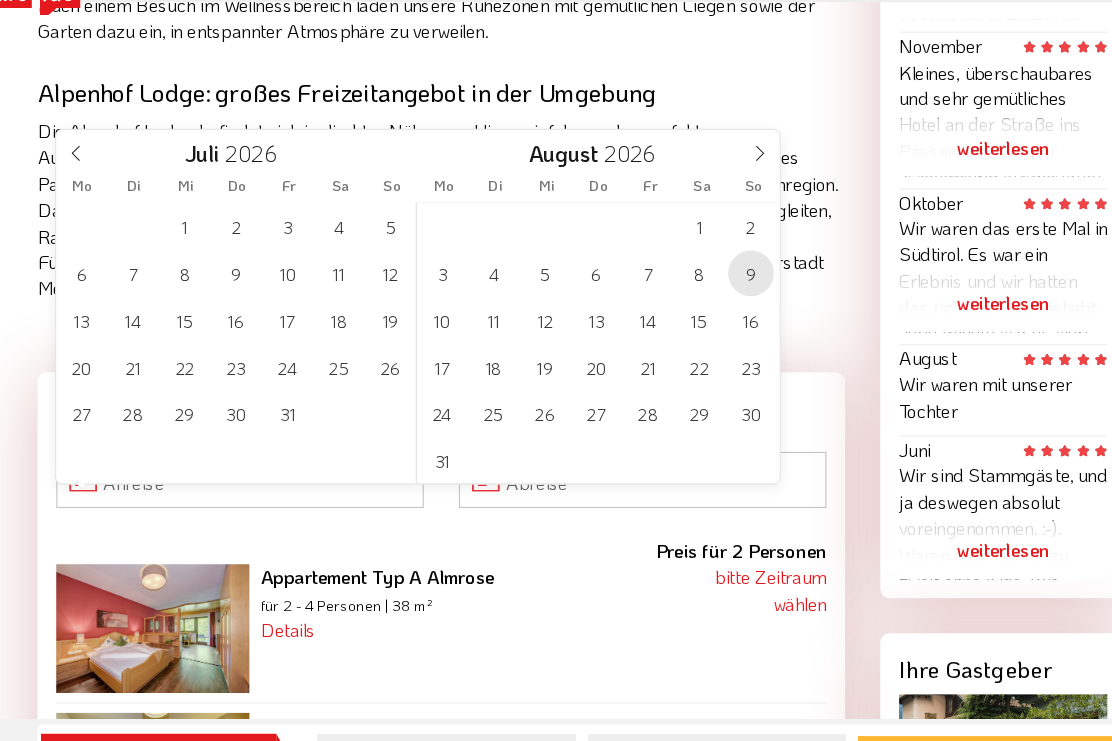 click on "9" at bounding box center (700, 291) 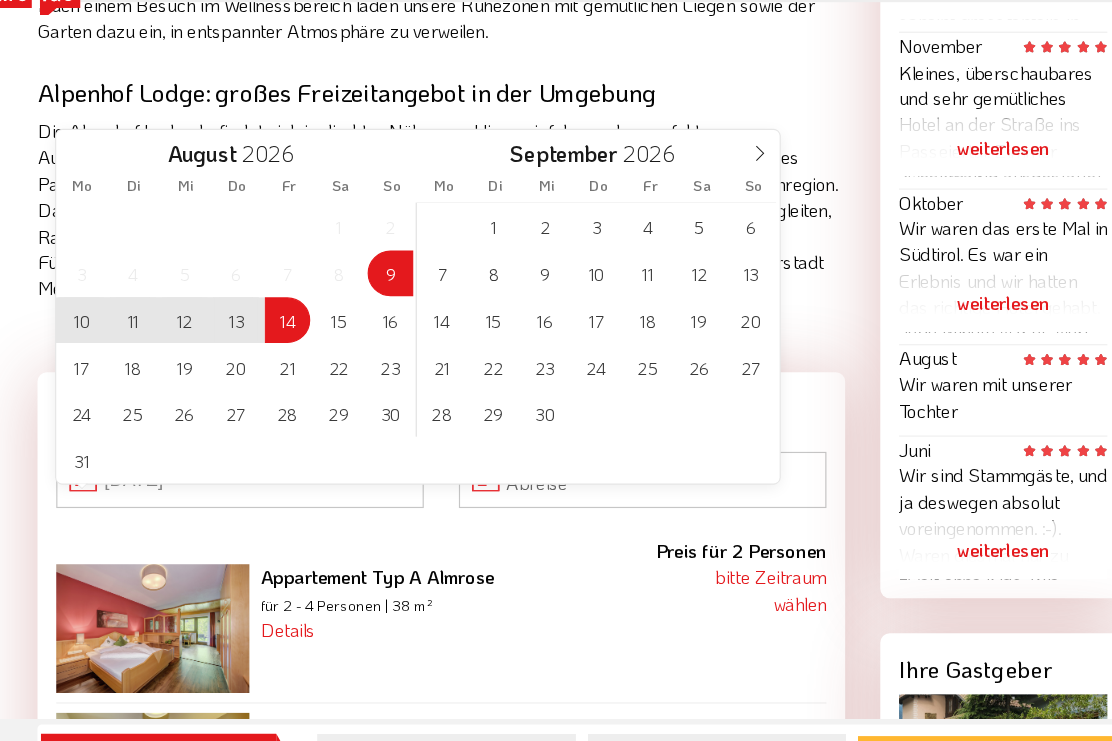 click on "14" at bounding box center [304, 331] 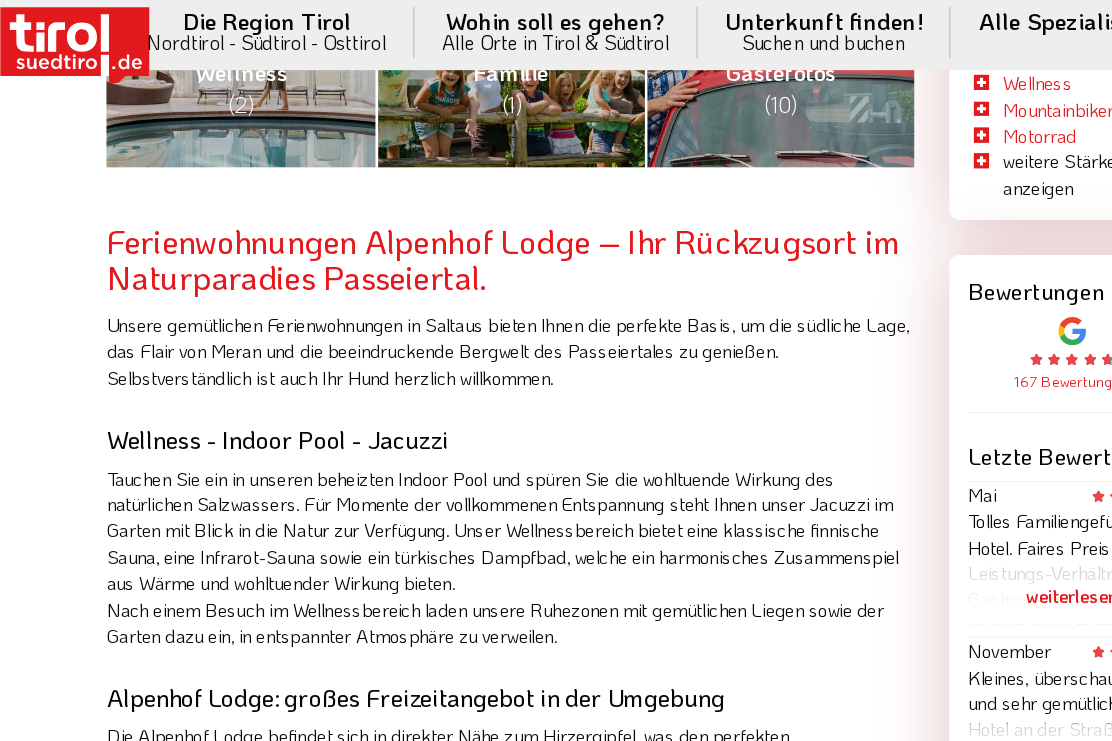 scroll, scrollTop: 1046, scrollLeft: 0, axis: vertical 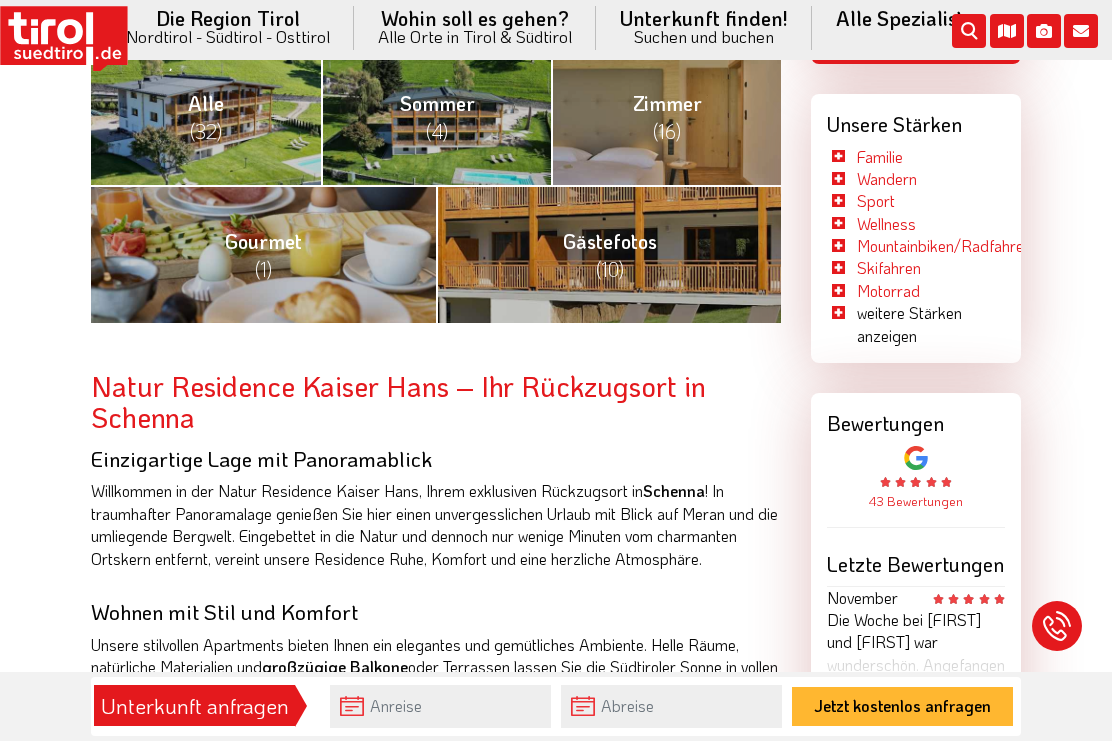 click on "Gästefotos   (10)" at bounding box center [608, 254] 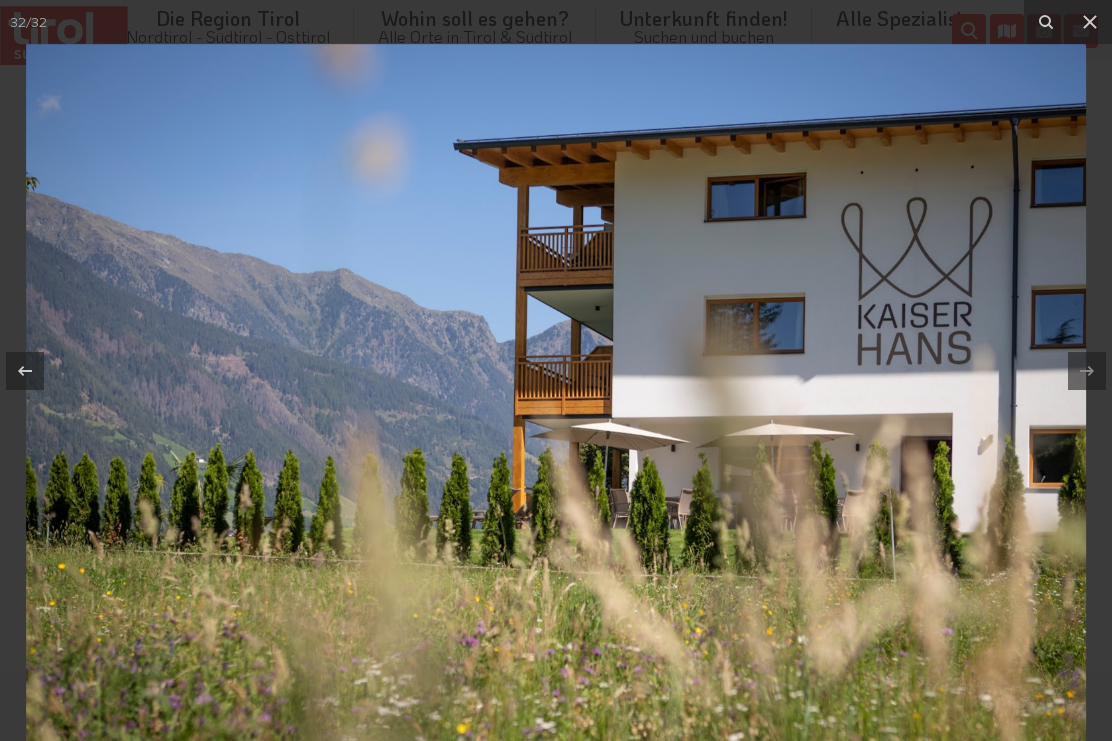 click 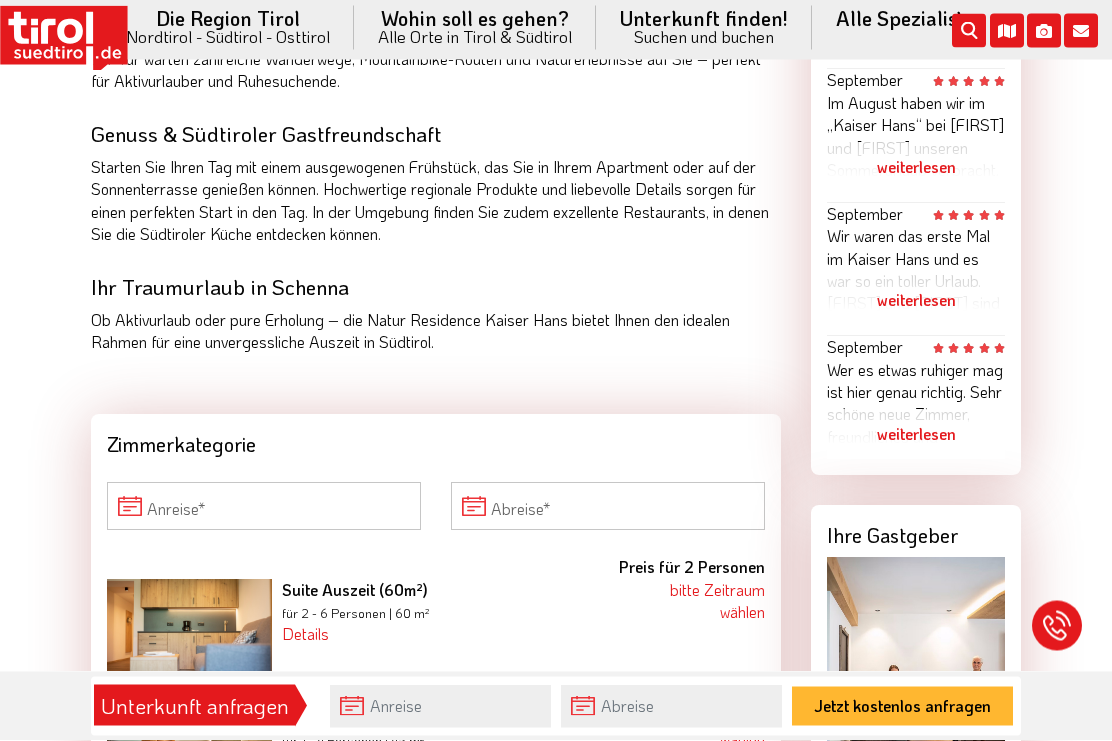 scroll, scrollTop: 1574, scrollLeft: 0, axis: vertical 